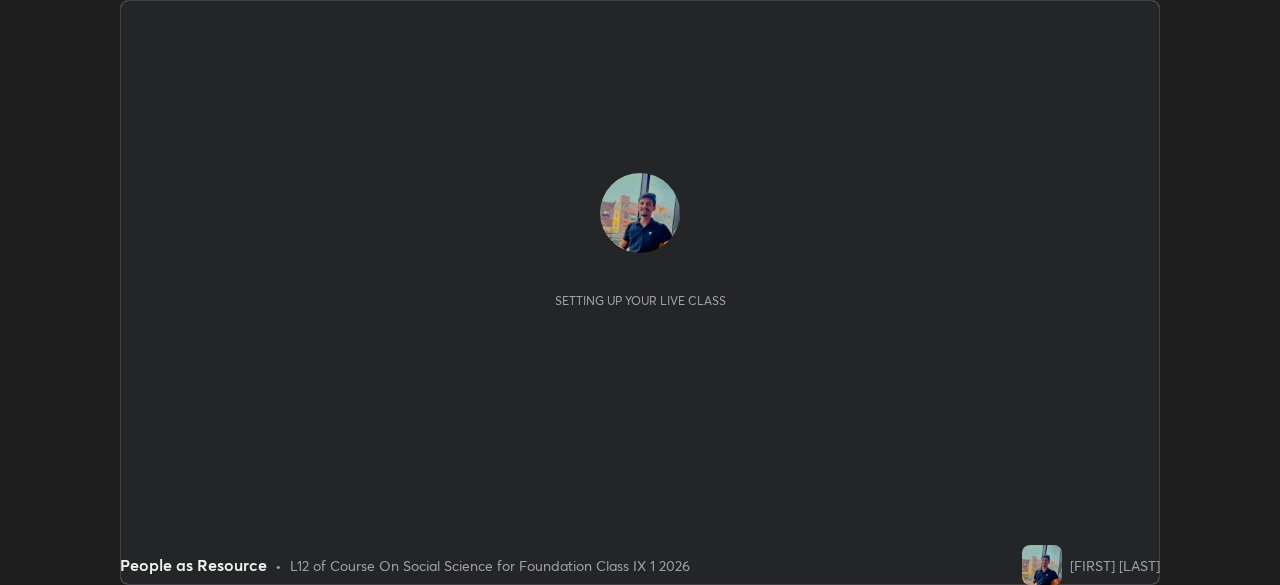 scroll, scrollTop: 0, scrollLeft: 0, axis: both 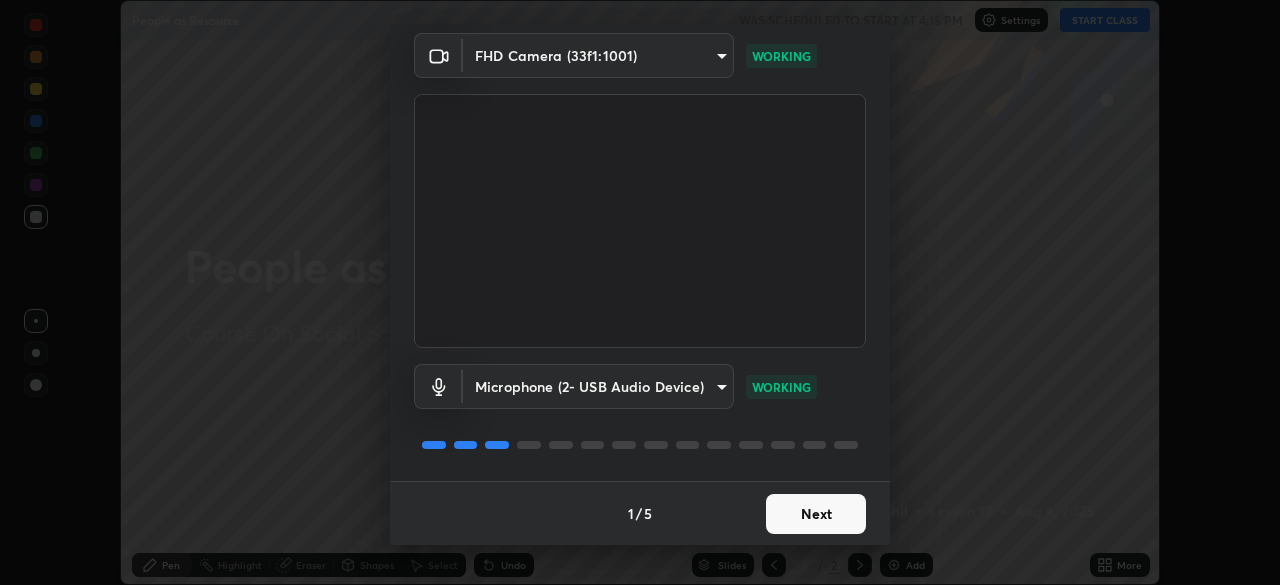 click on "Next" at bounding box center [816, 514] 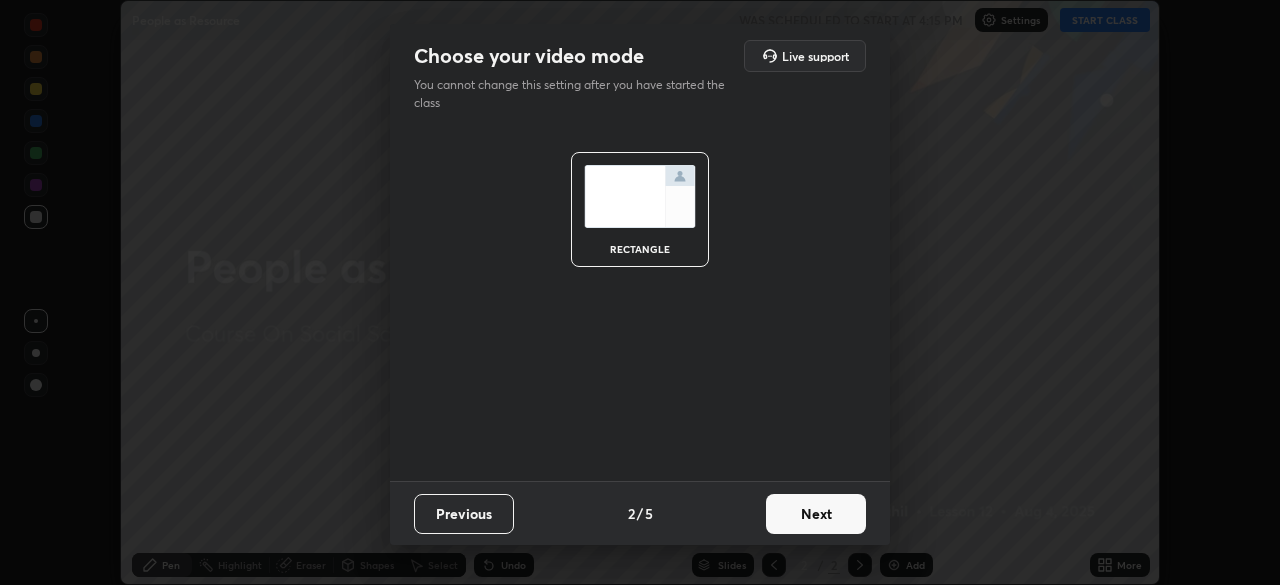 scroll, scrollTop: 0, scrollLeft: 0, axis: both 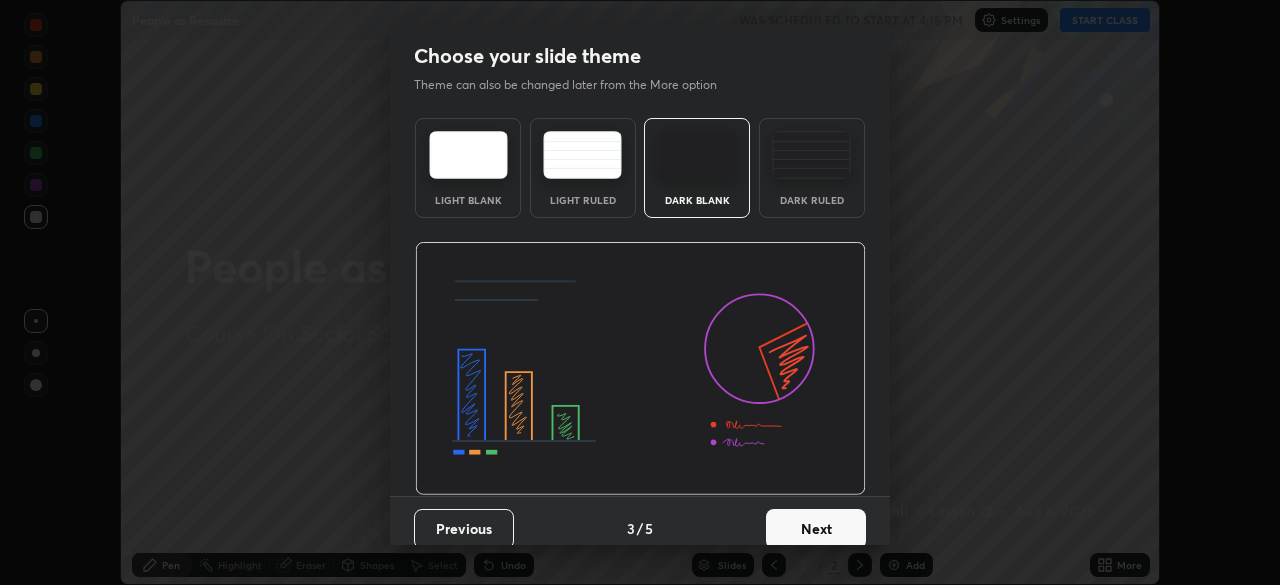 click on "Next" at bounding box center [816, 529] 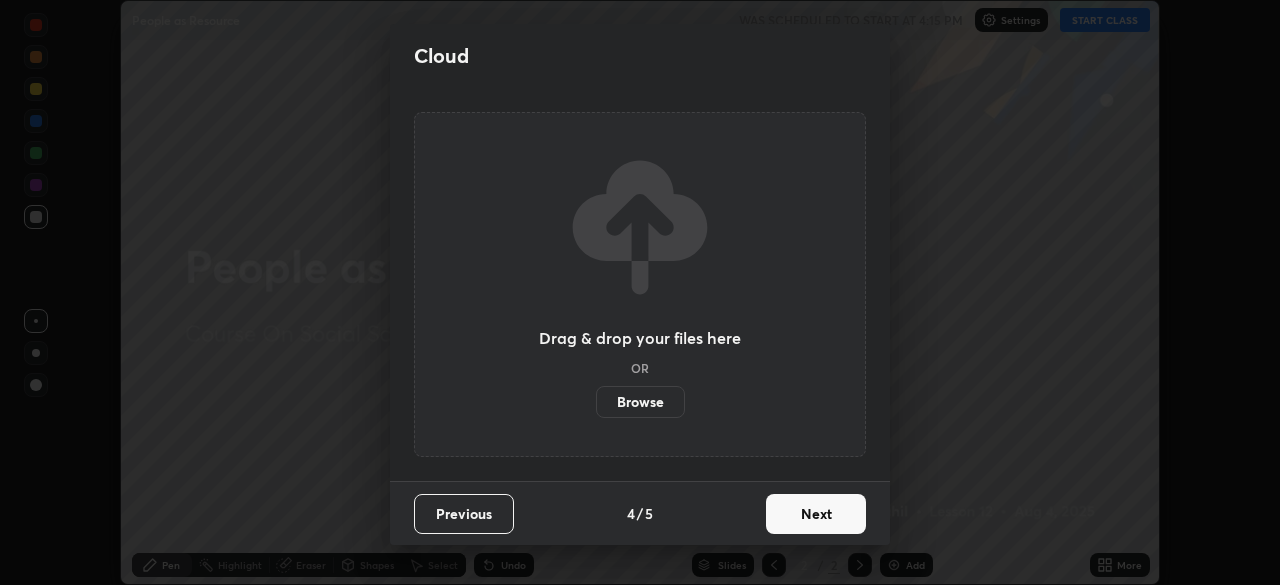 click on "Next" at bounding box center (816, 514) 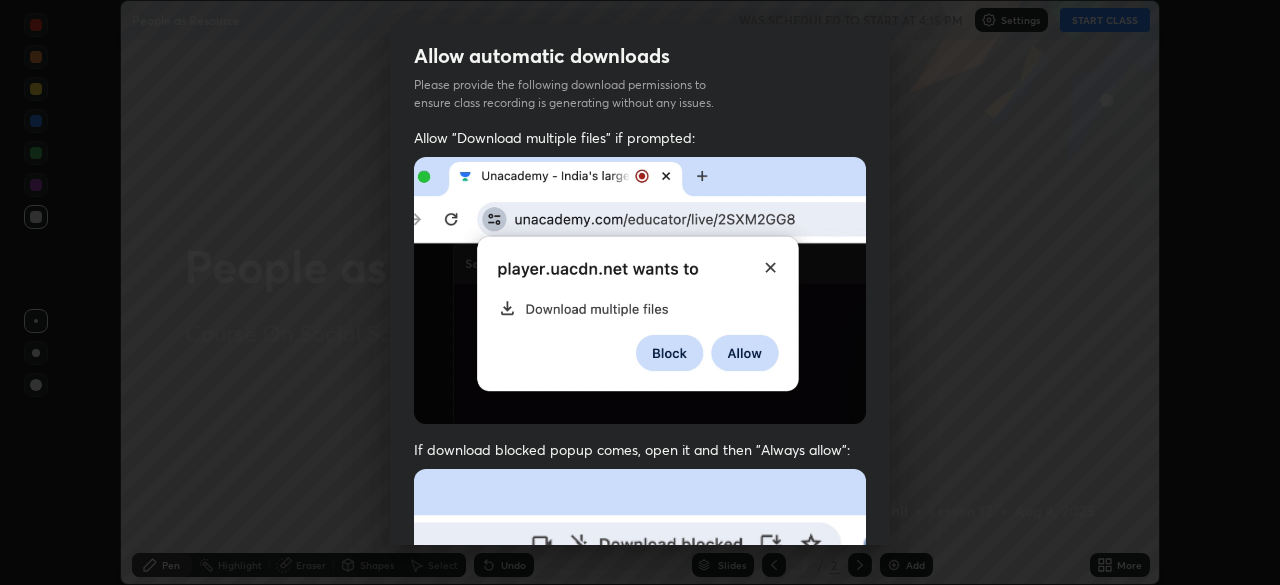 click on "Previous 5 / 5 Done" at bounding box center [640, 1002] 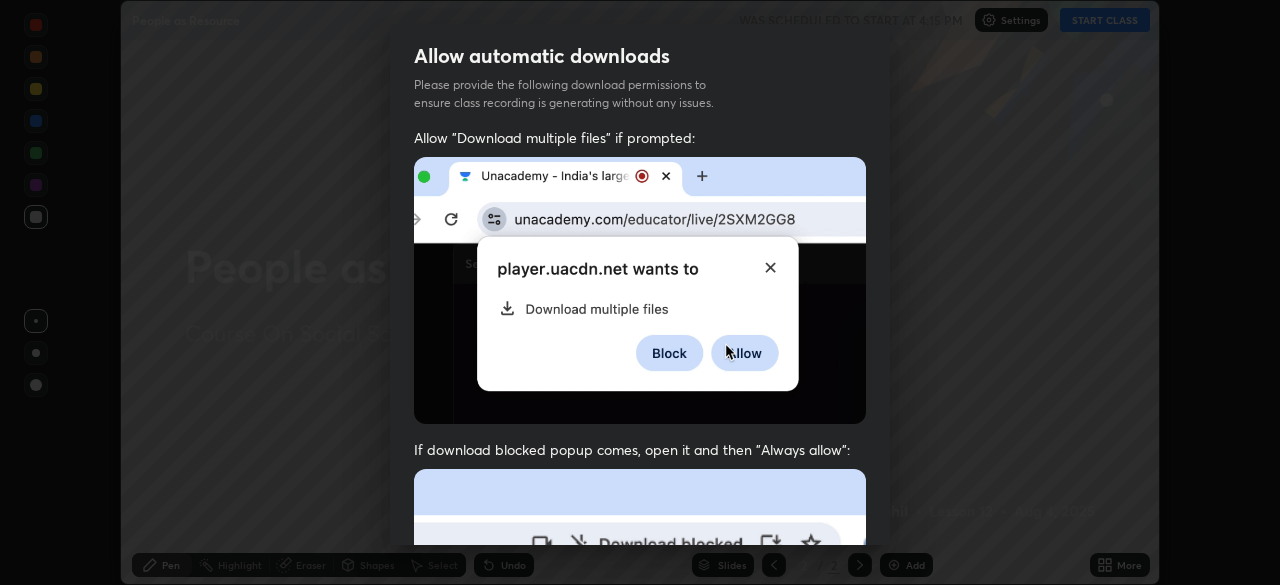 click on "Previous 5 / 5 Done" at bounding box center (640, 1002) 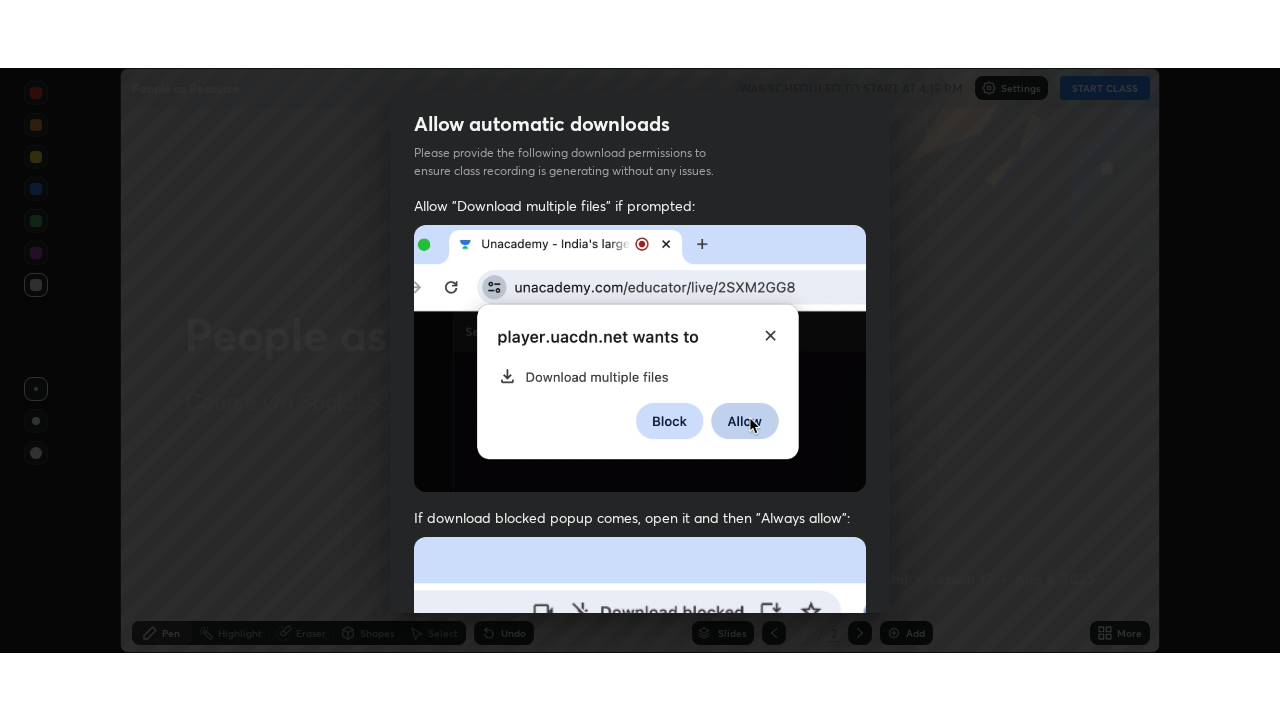 scroll, scrollTop: 479, scrollLeft: 0, axis: vertical 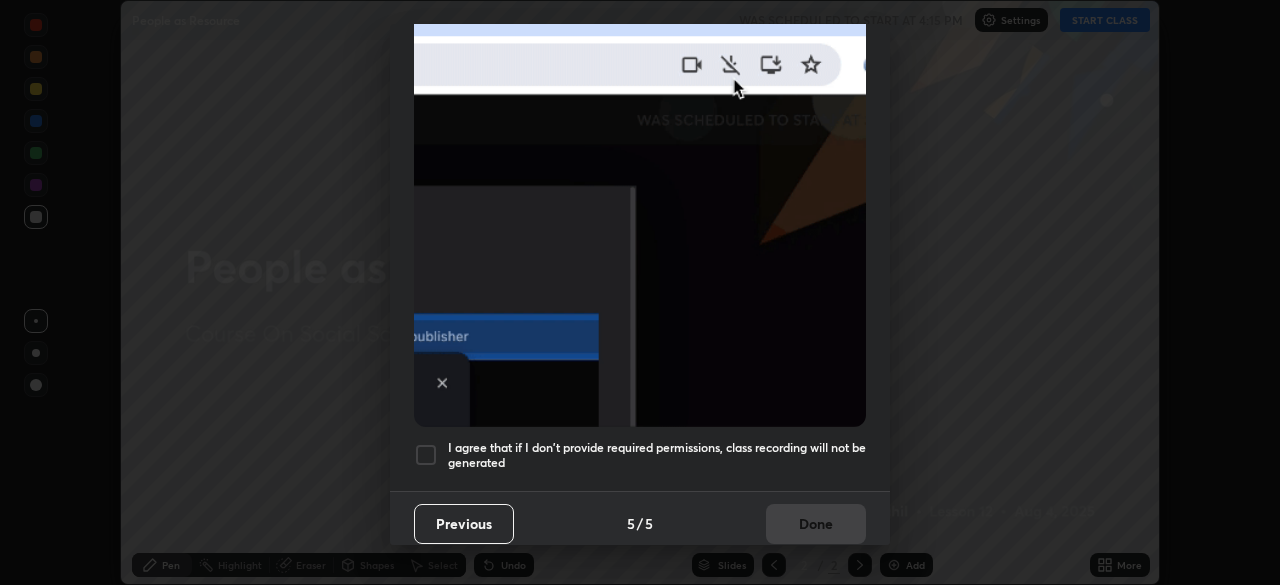 click on "I agree that if I don't provide required permissions, class recording will not be generated" at bounding box center [657, 455] 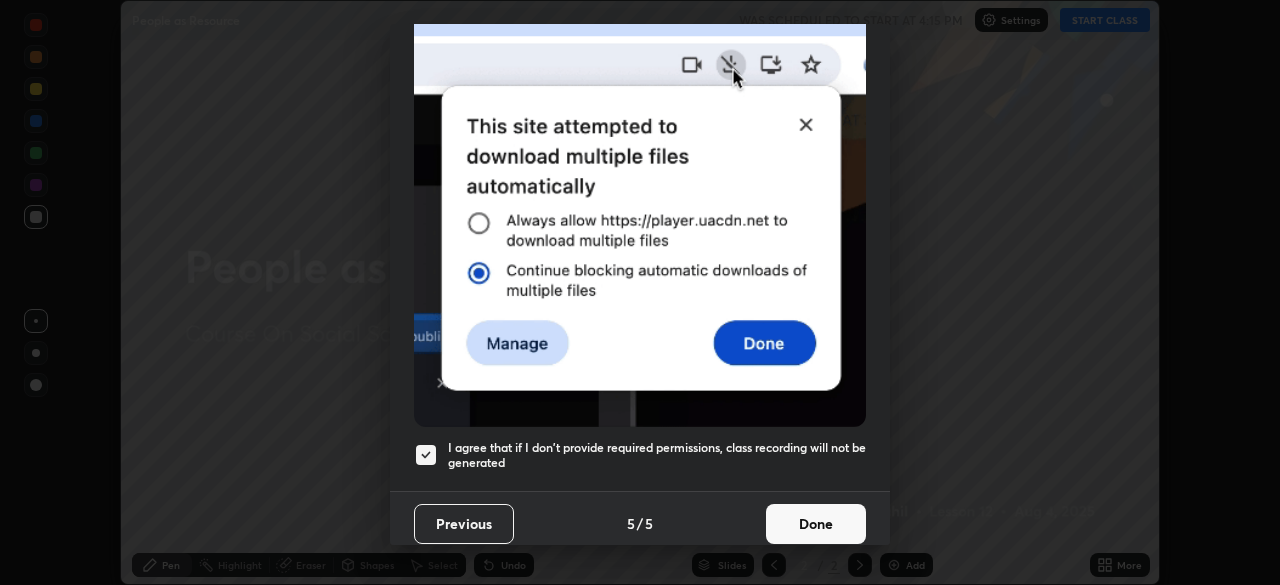 click on "Done" at bounding box center [816, 524] 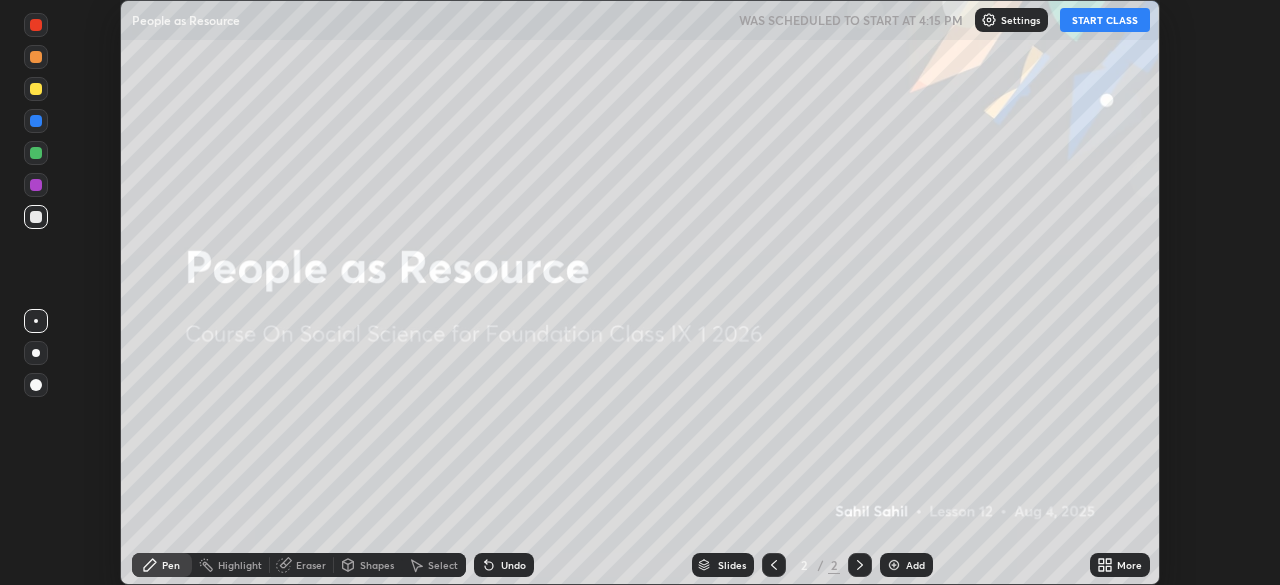 click on "START CLASS" at bounding box center (1105, 20) 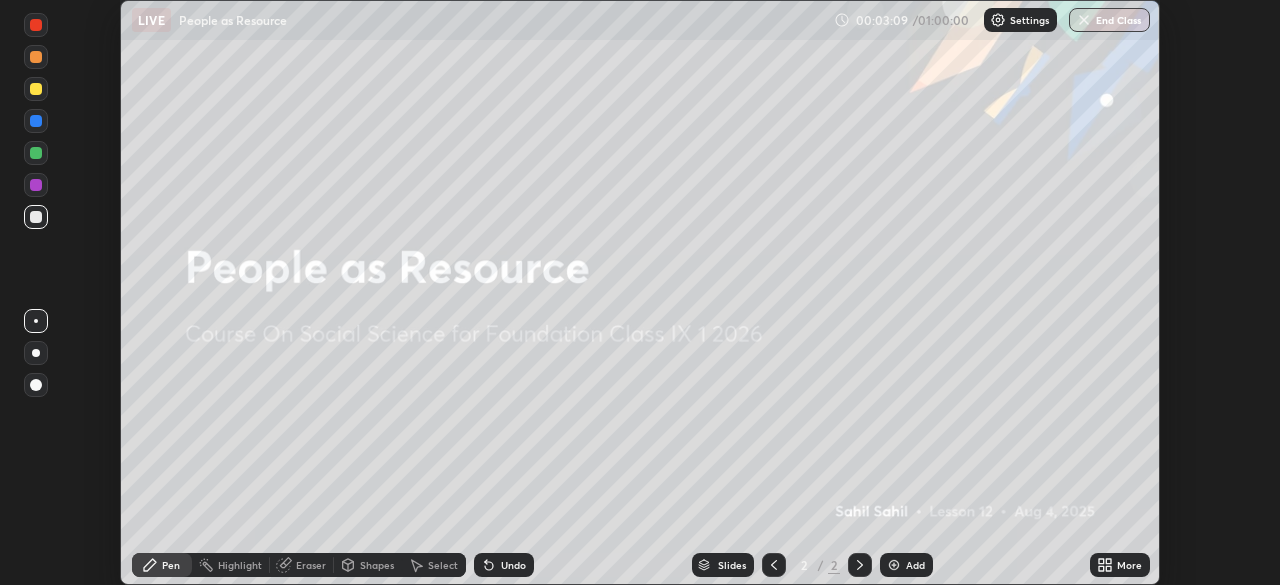 click 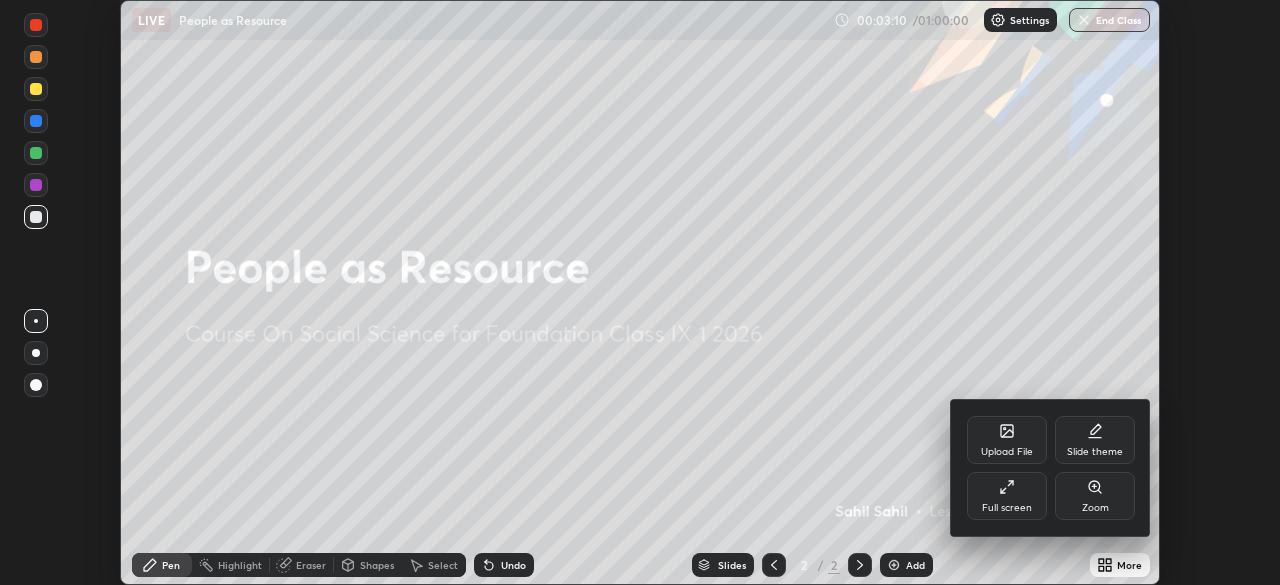 click on "Upload File" at bounding box center [1007, 452] 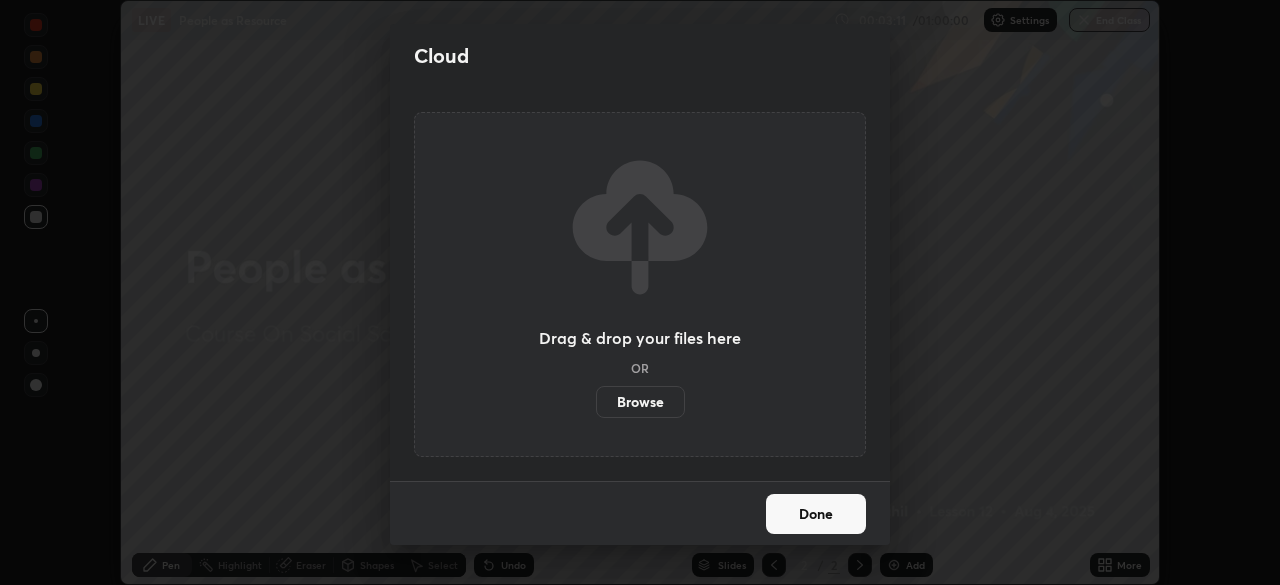 click on "Browse" at bounding box center [640, 402] 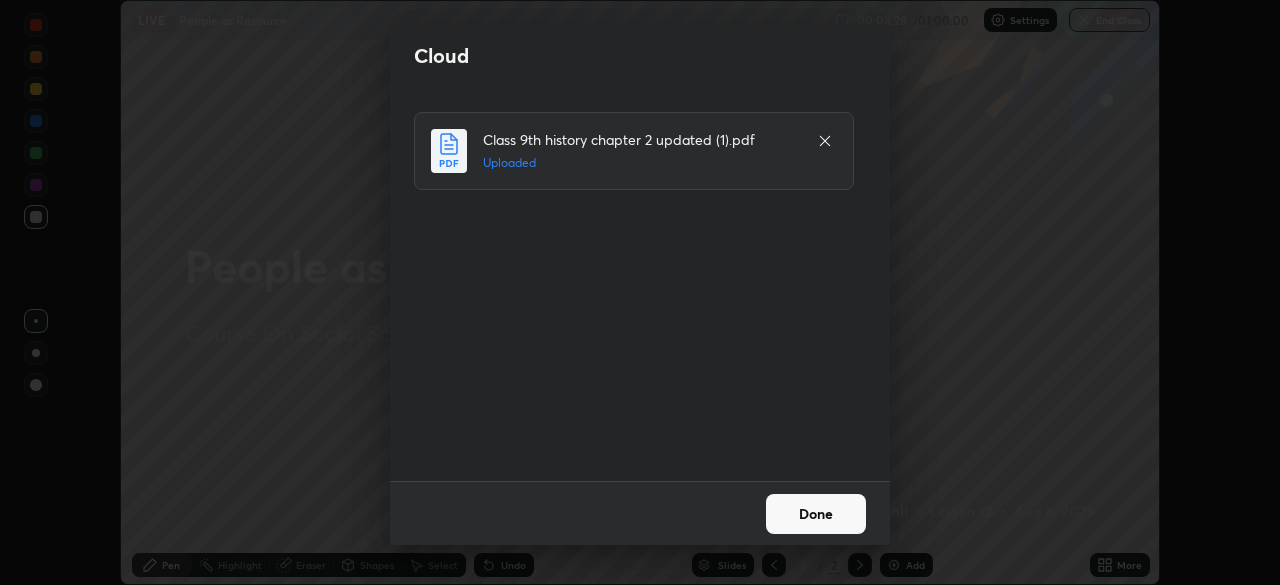 click on "Done" at bounding box center [816, 514] 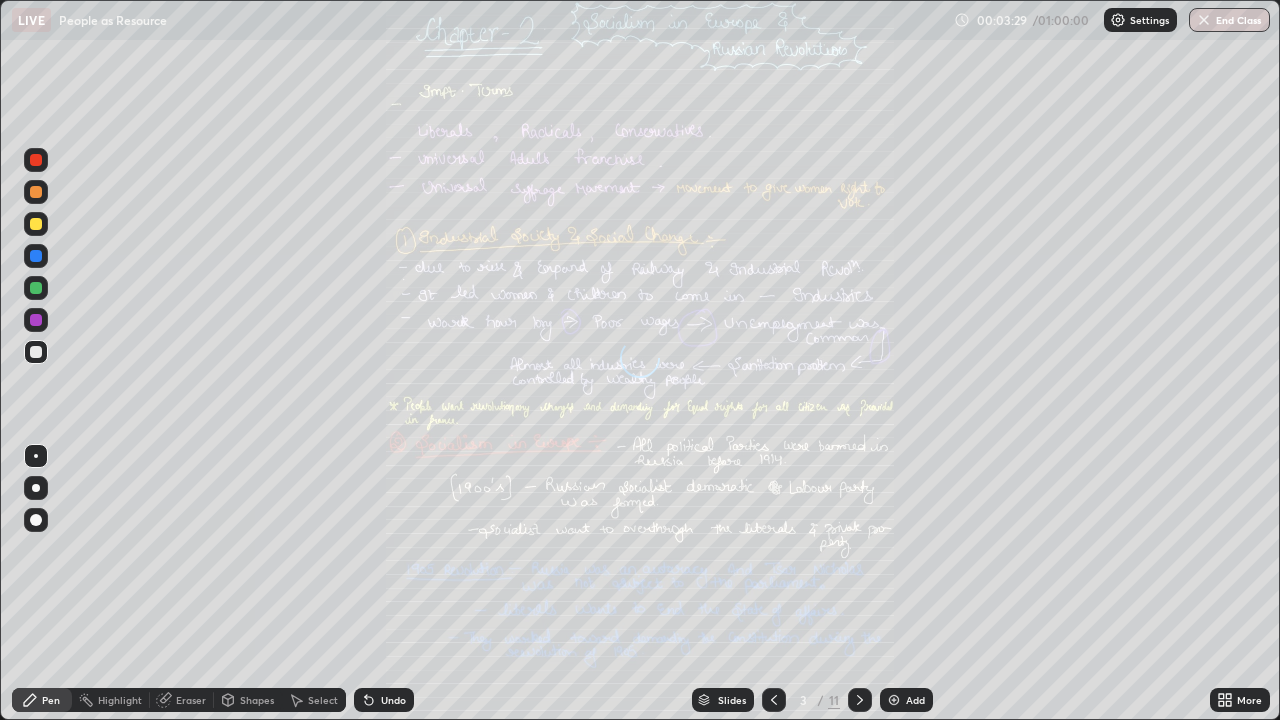 scroll, scrollTop: 99280, scrollLeft: 98720, axis: both 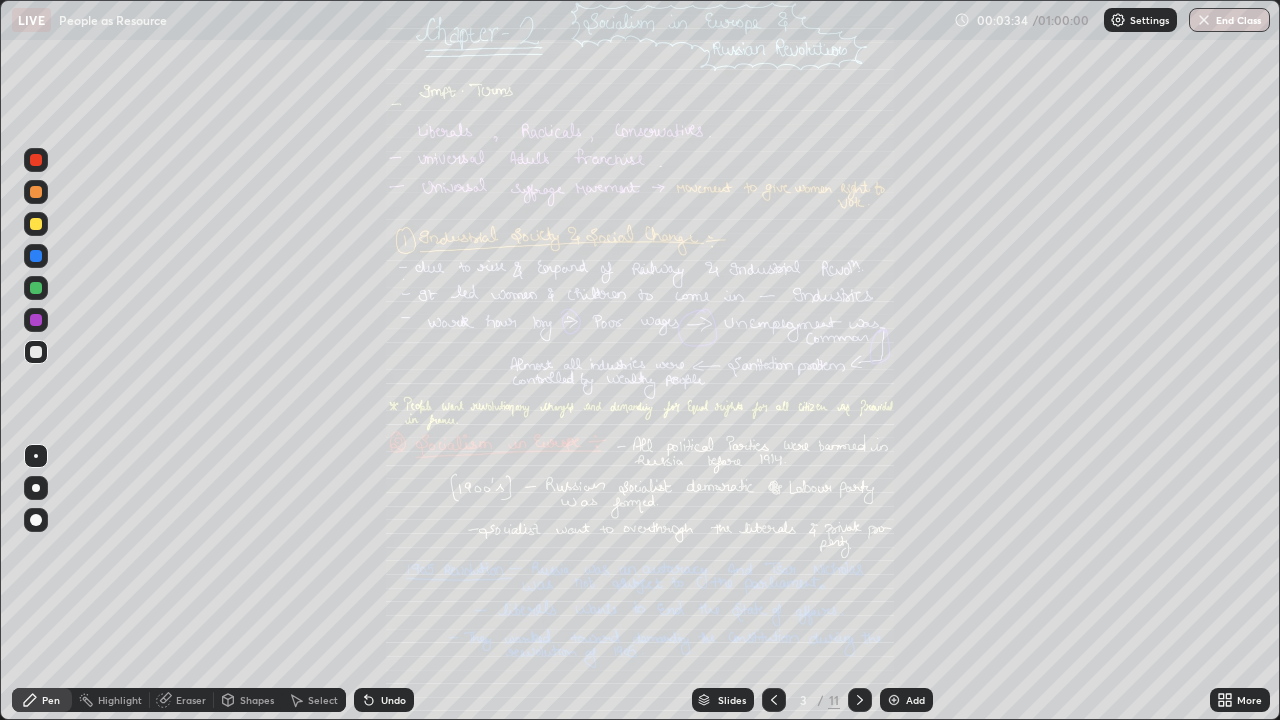 click at bounding box center (894, 700) 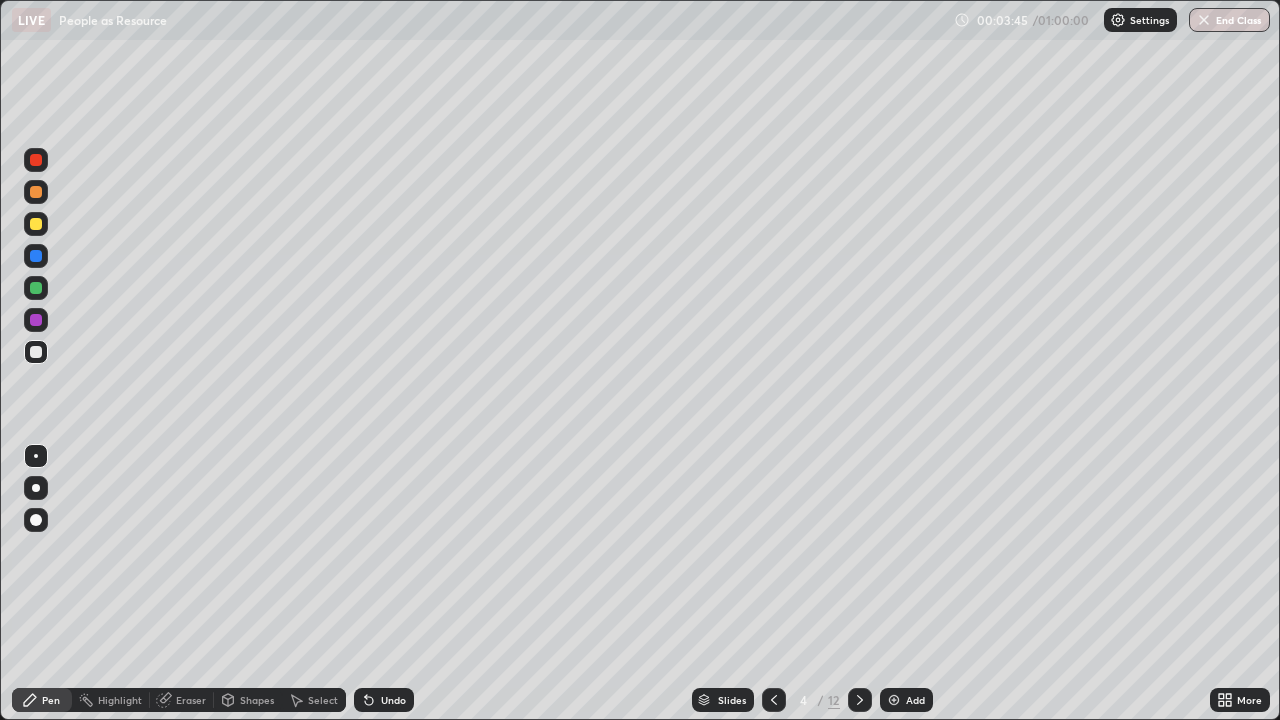 click 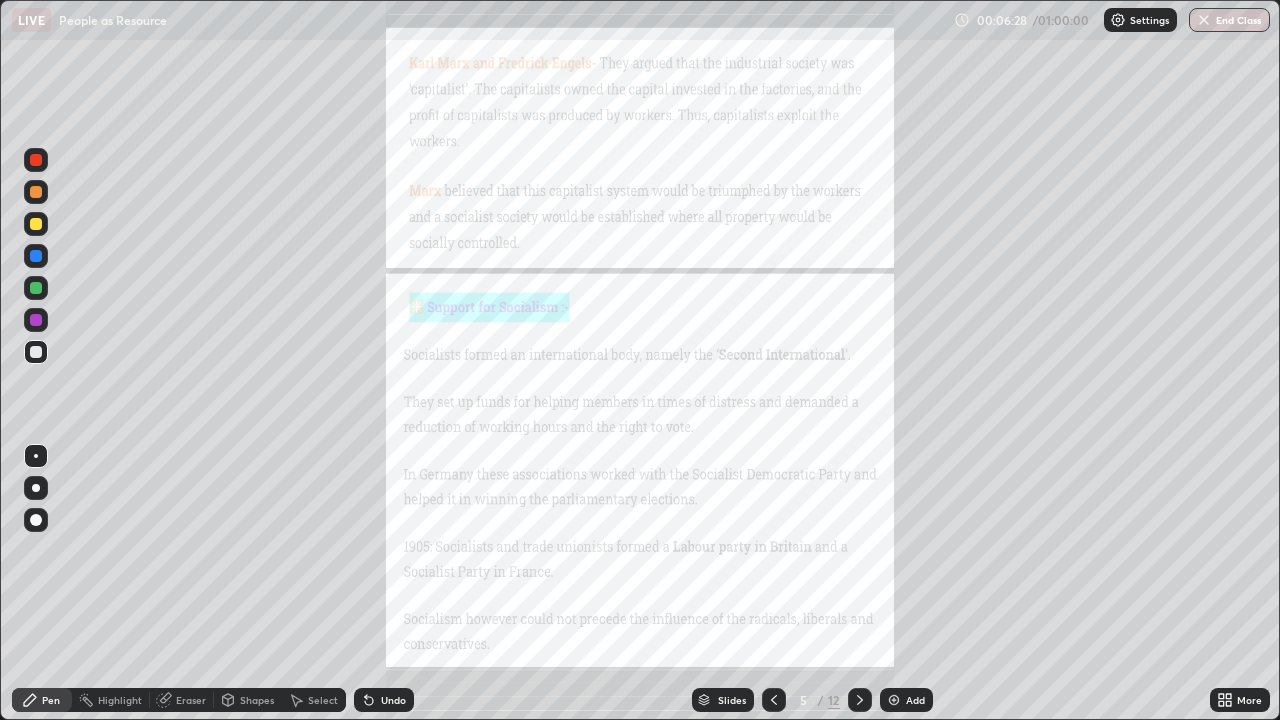 click at bounding box center (860, 700) 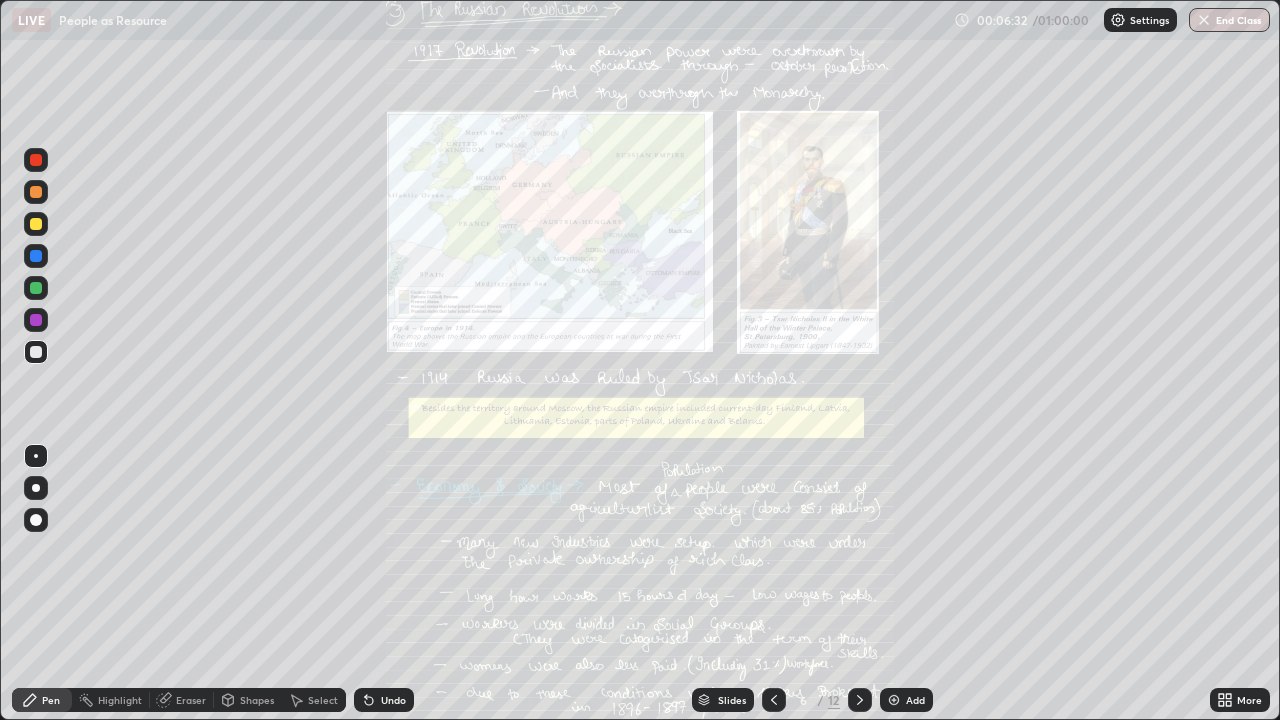 click 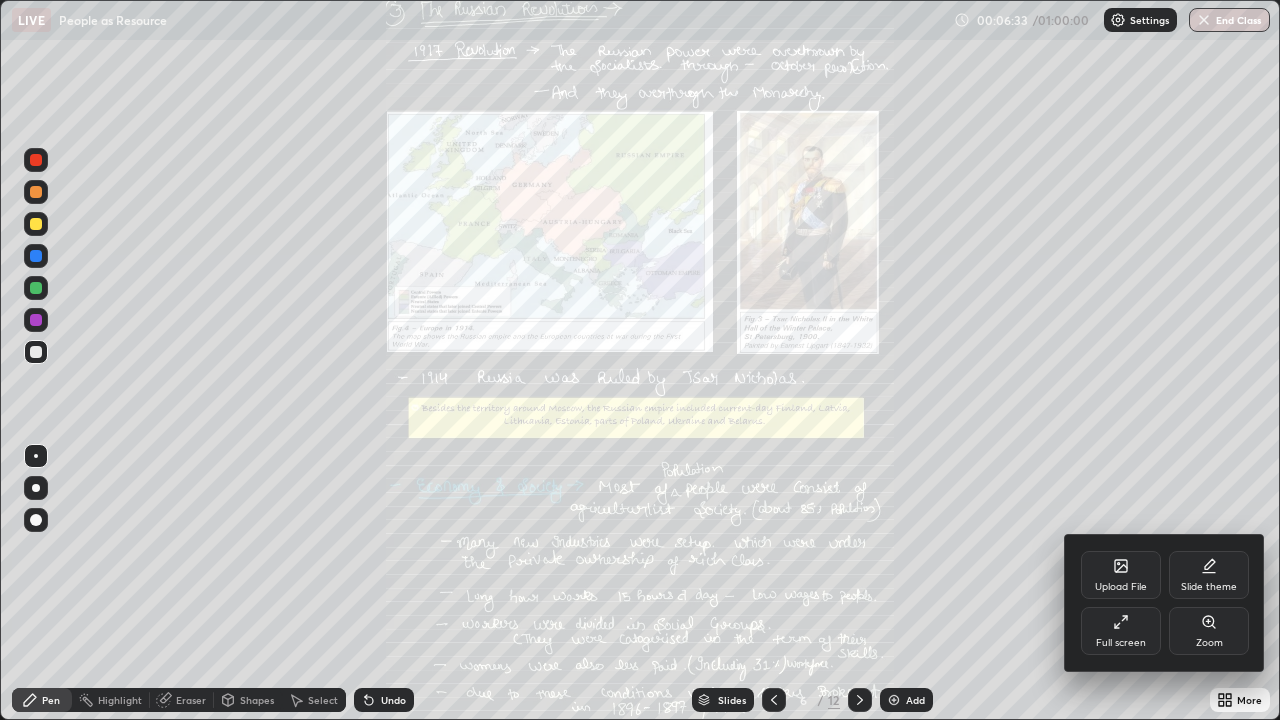 click on "Zoom" at bounding box center [1209, 631] 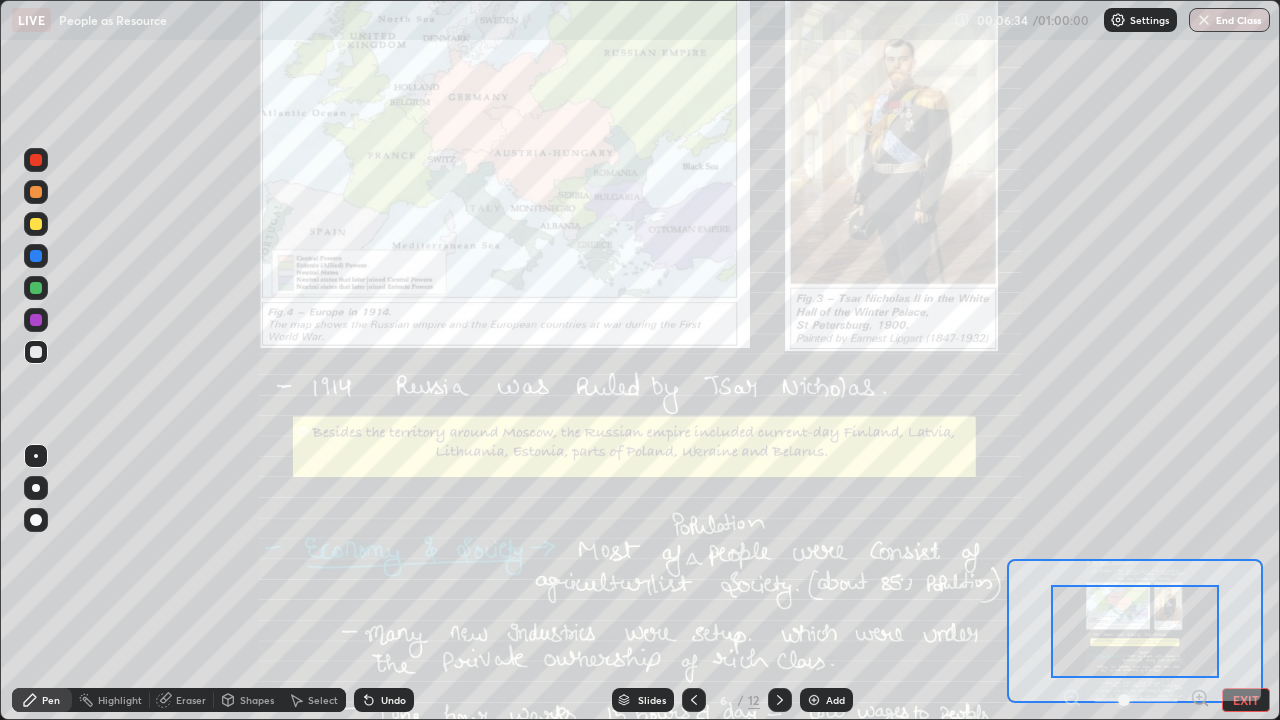 click 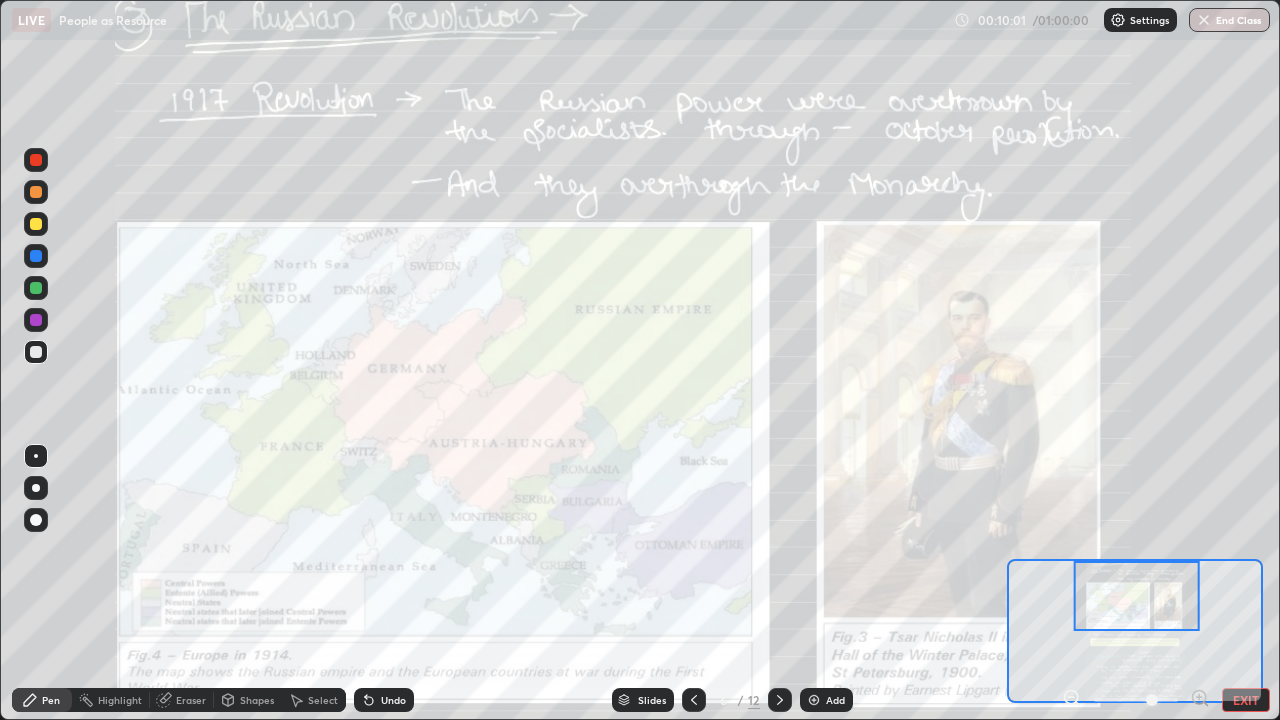 click at bounding box center (36, 256) 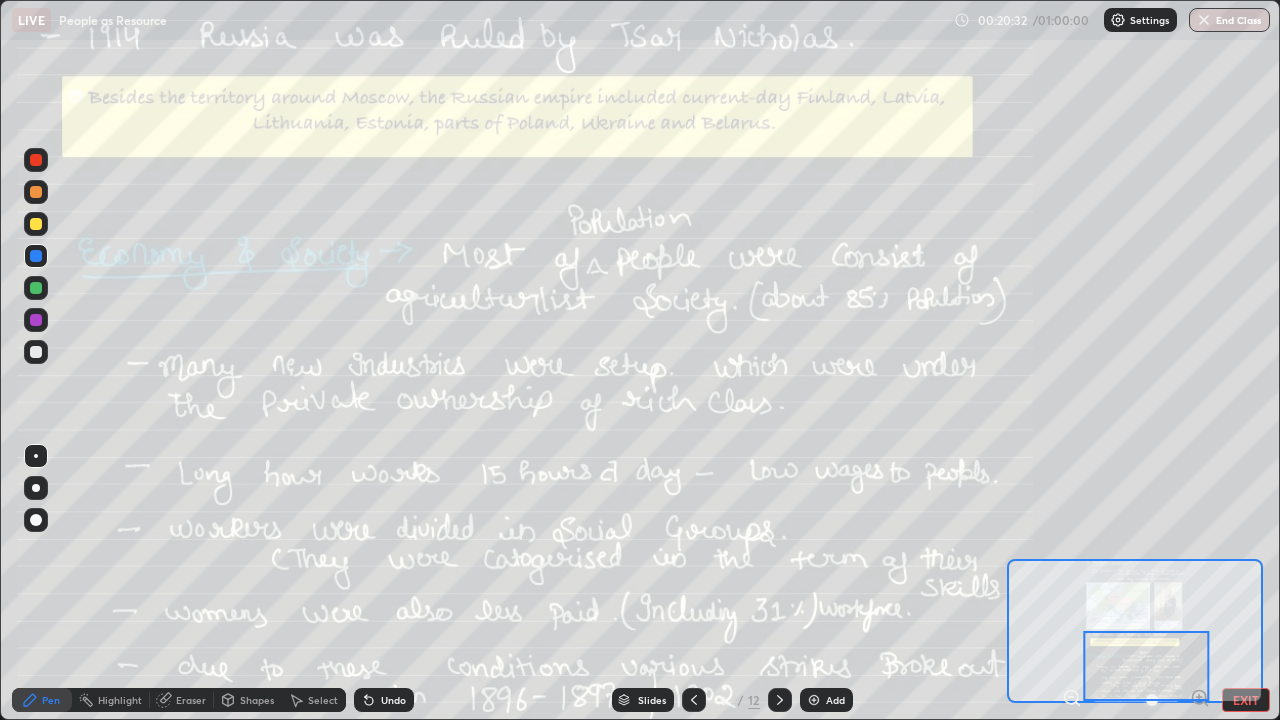click 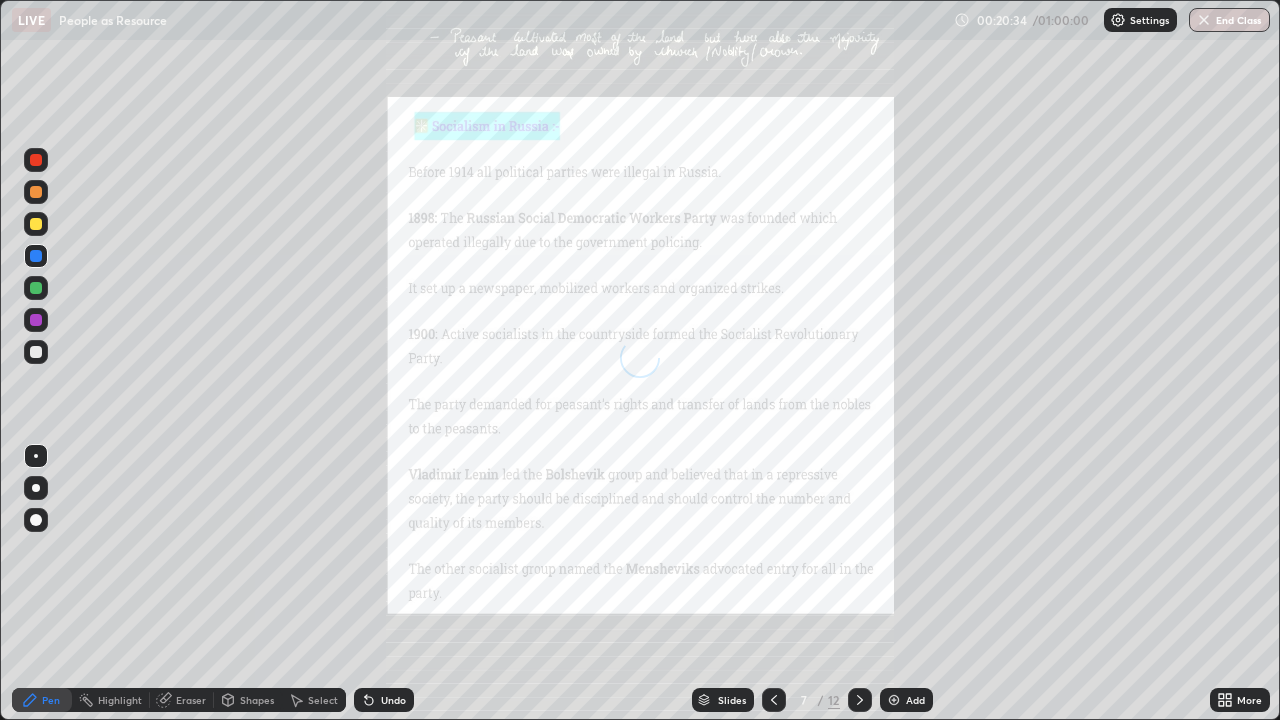 click on "More" at bounding box center [1249, 700] 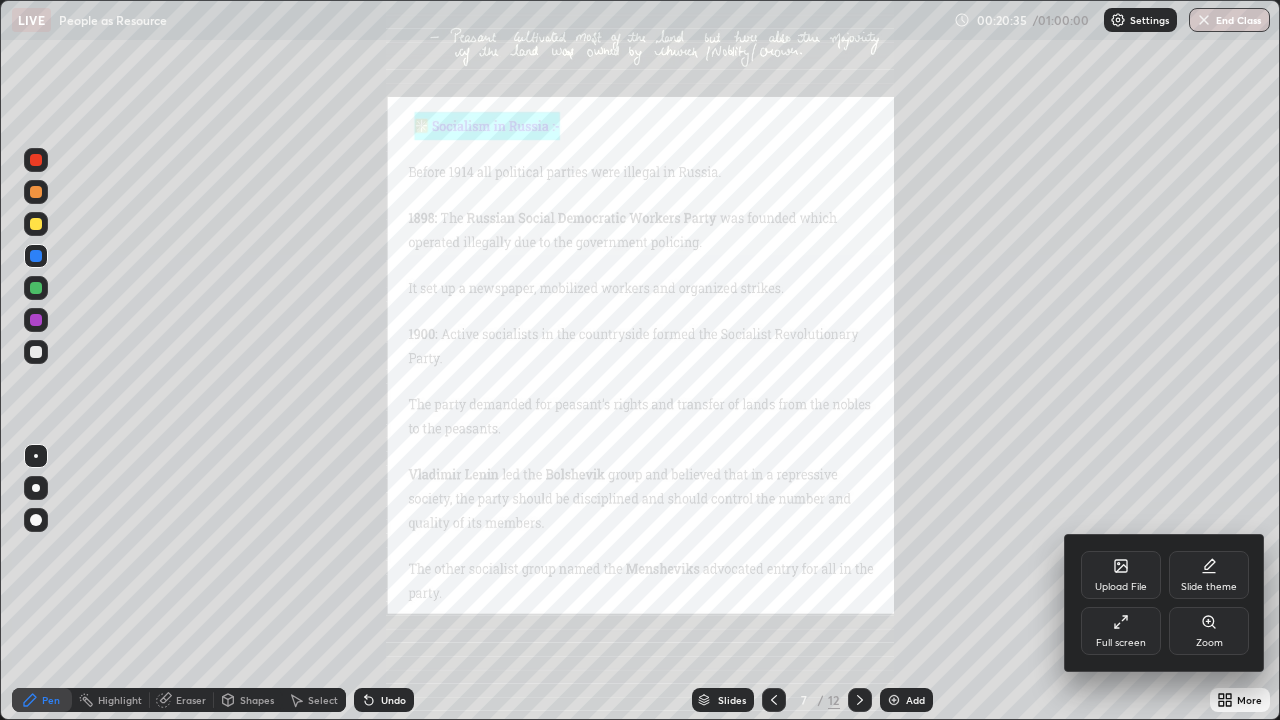 click on "Zoom" at bounding box center [1209, 643] 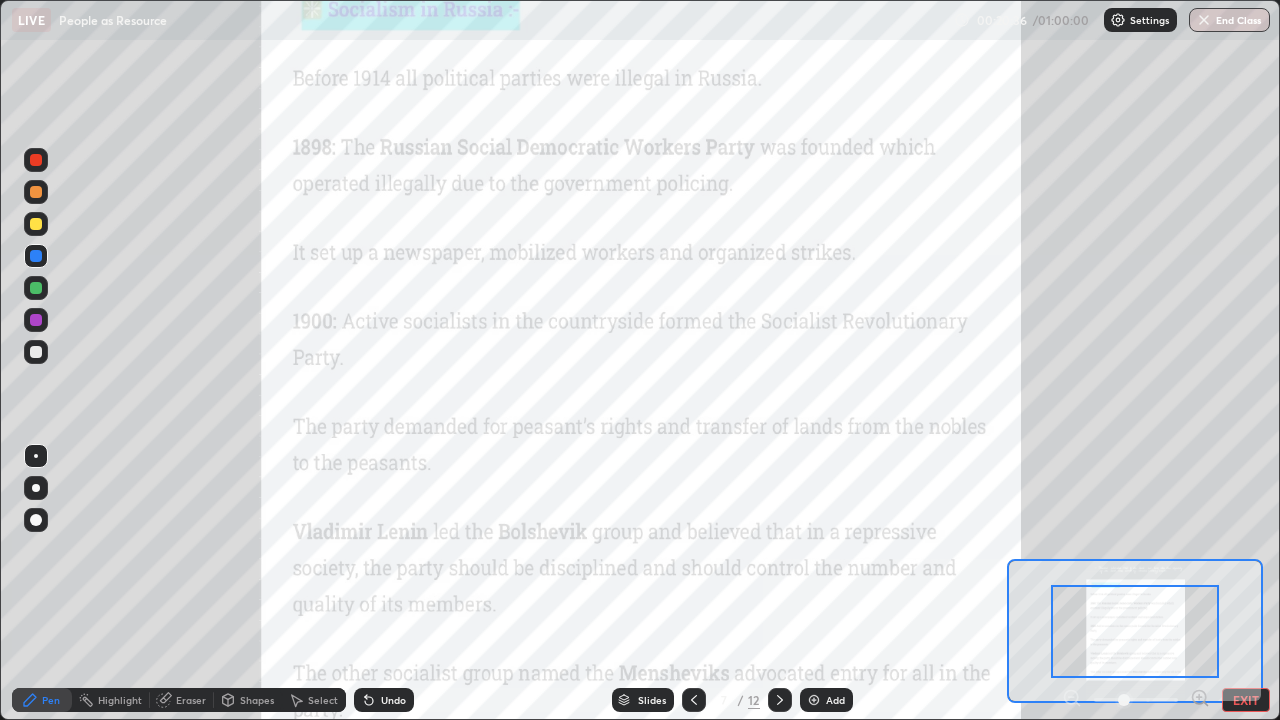 click 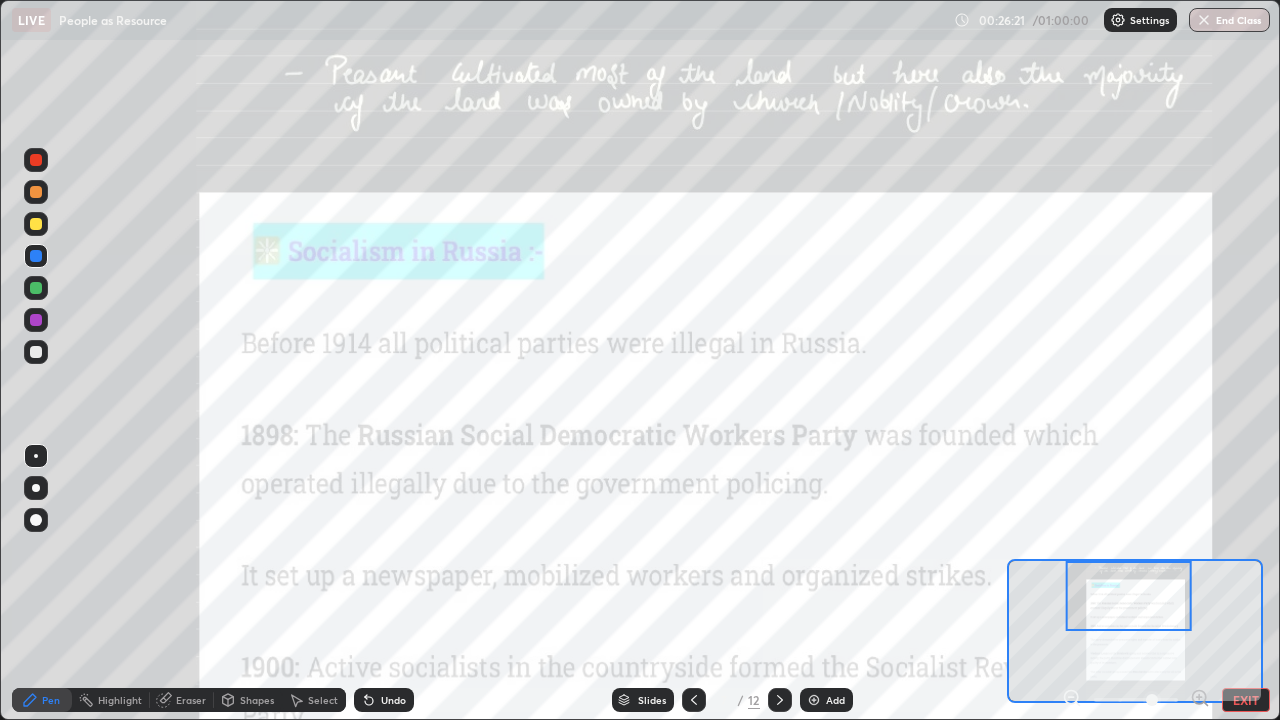 click 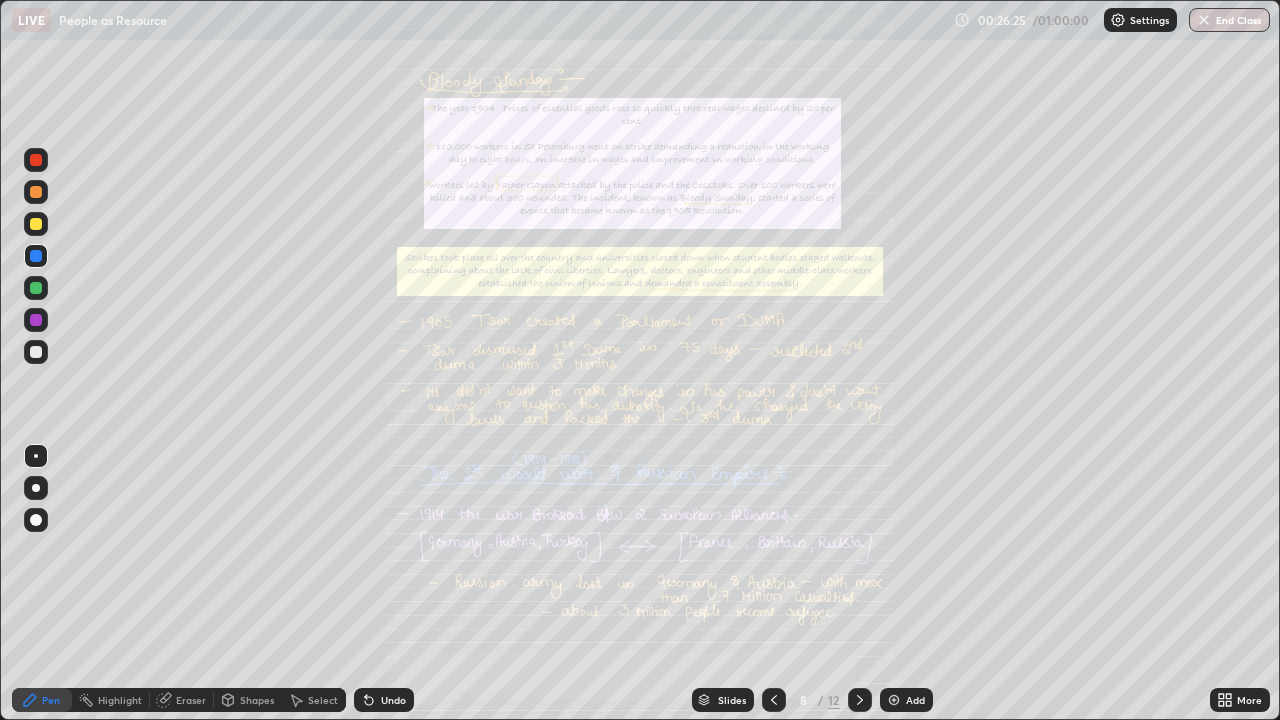 click on "More" at bounding box center (1240, 700) 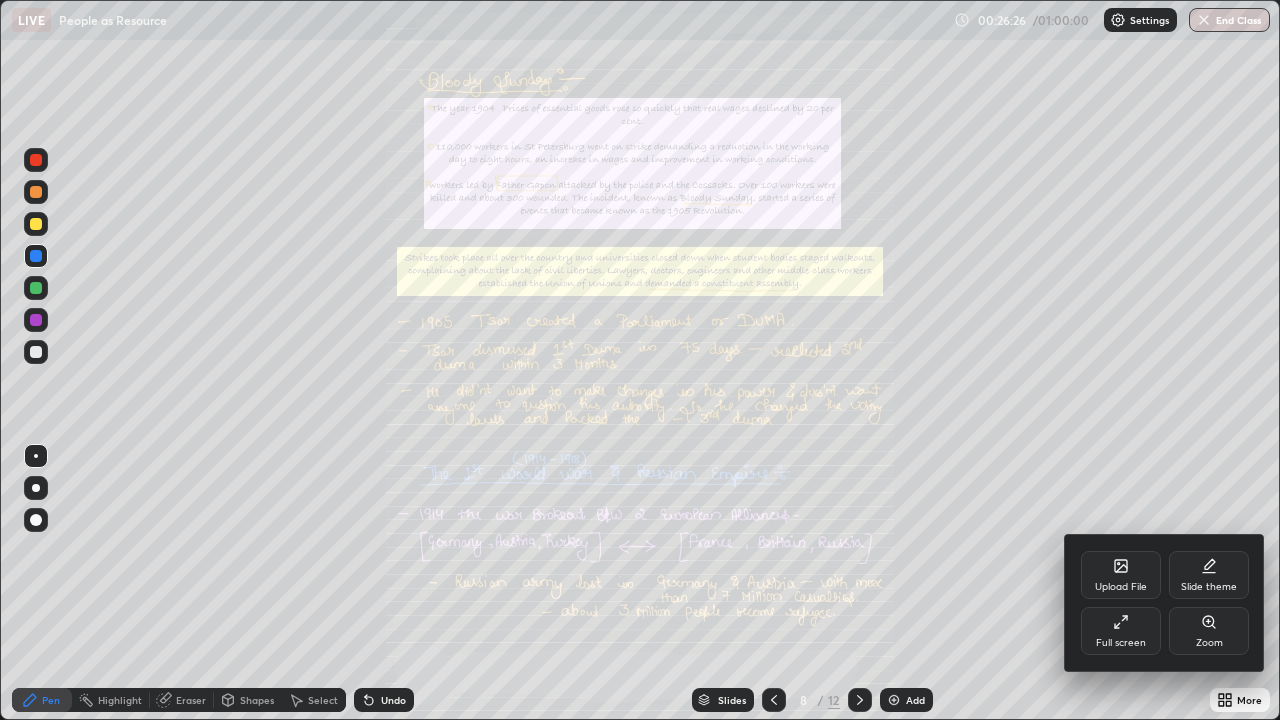 click on "Zoom" at bounding box center (1209, 643) 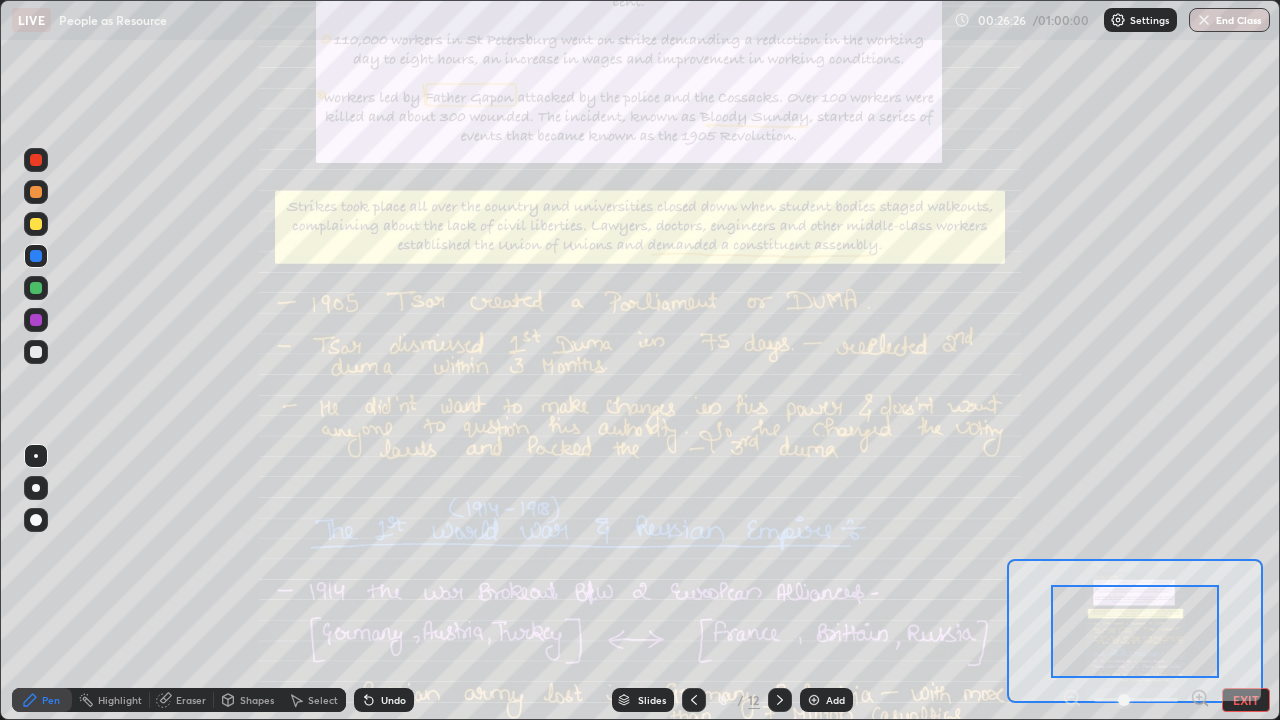 click 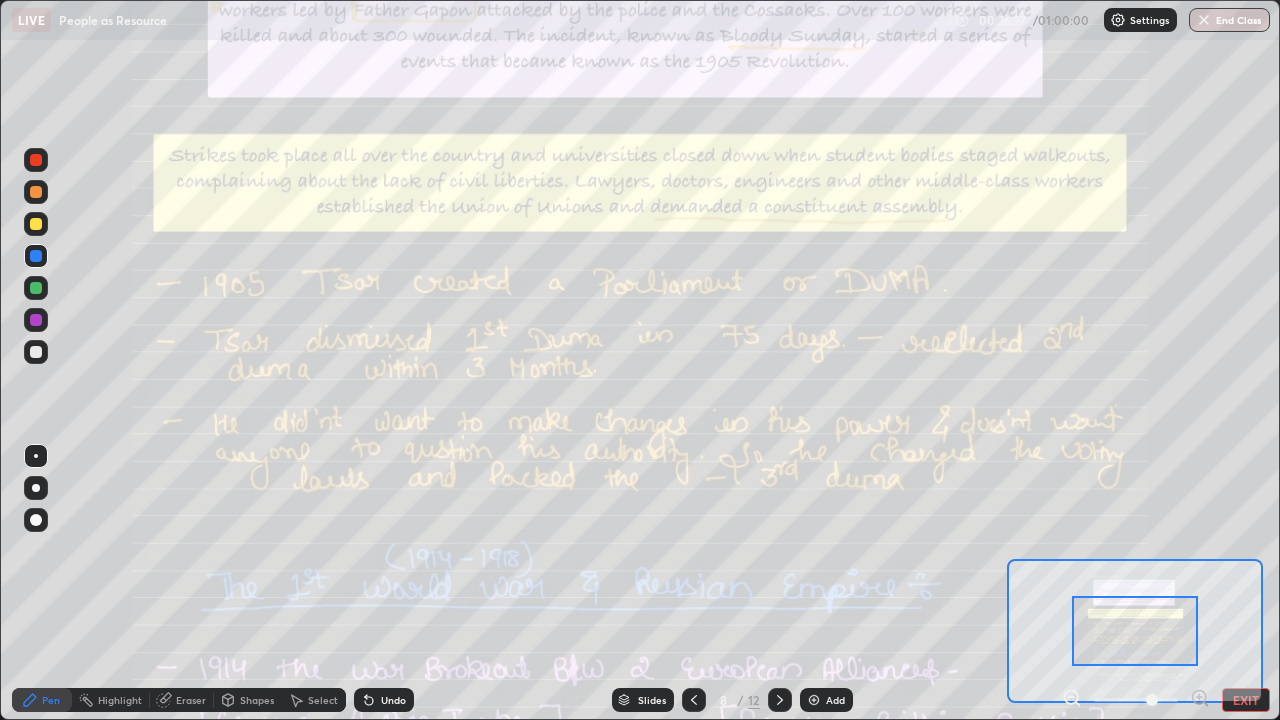 click at bounding box center (1135, 631) 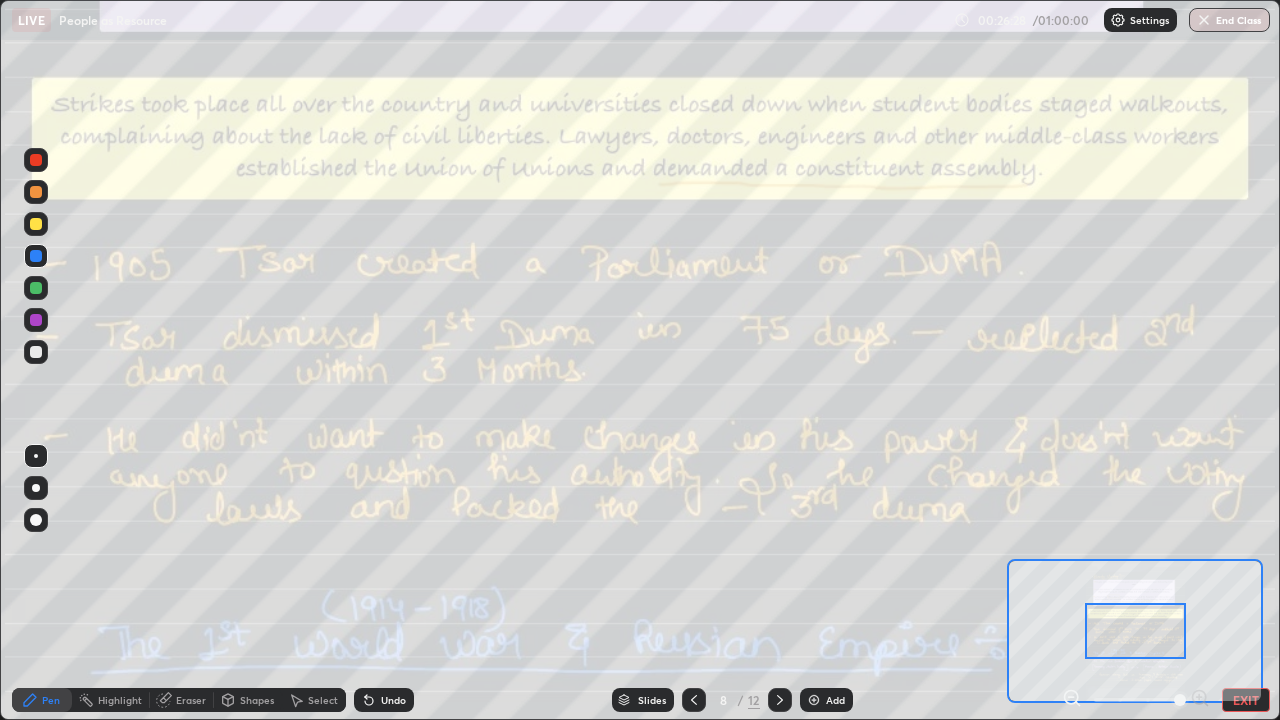 click at bounding box center [1135, 631] 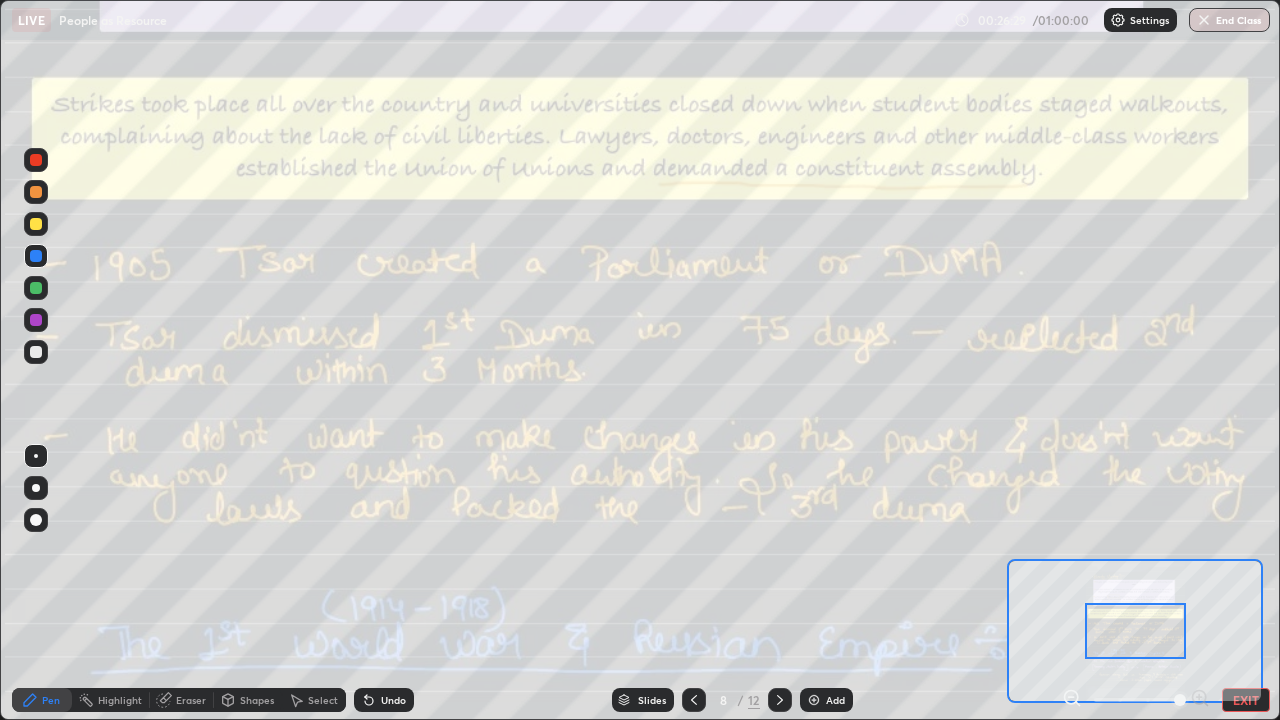 click 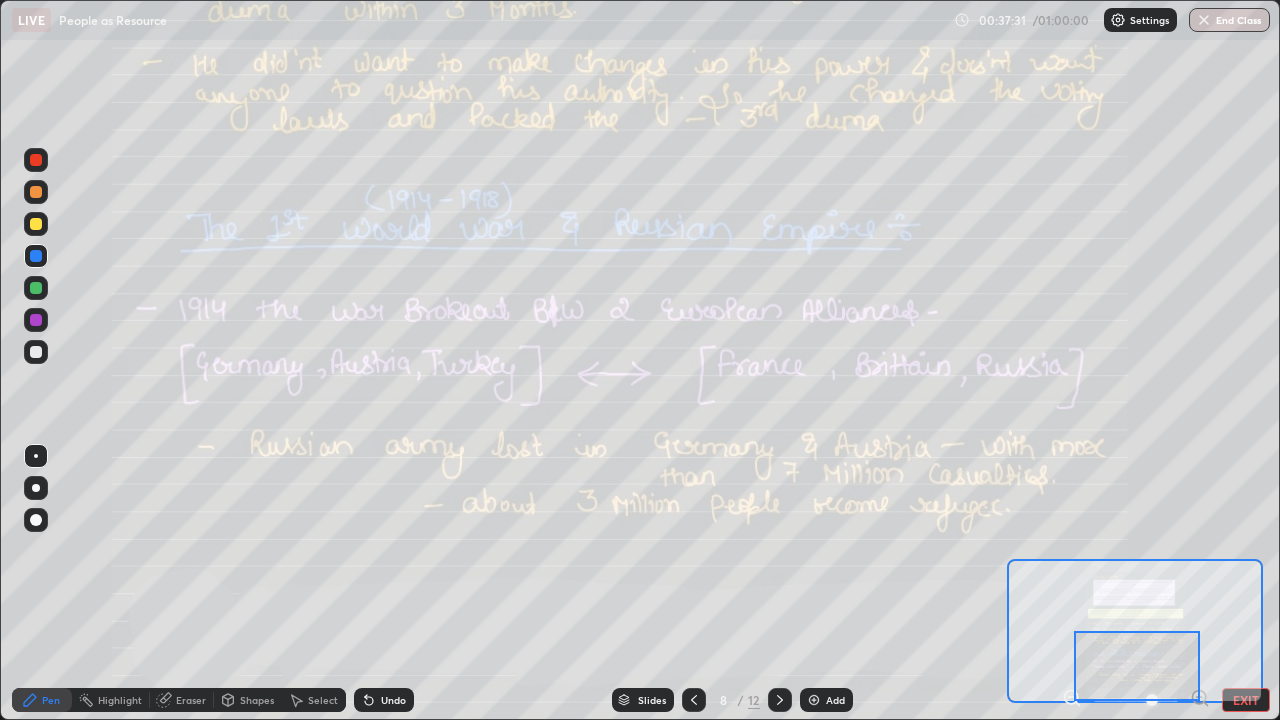 click at bounding box center (780, 700) 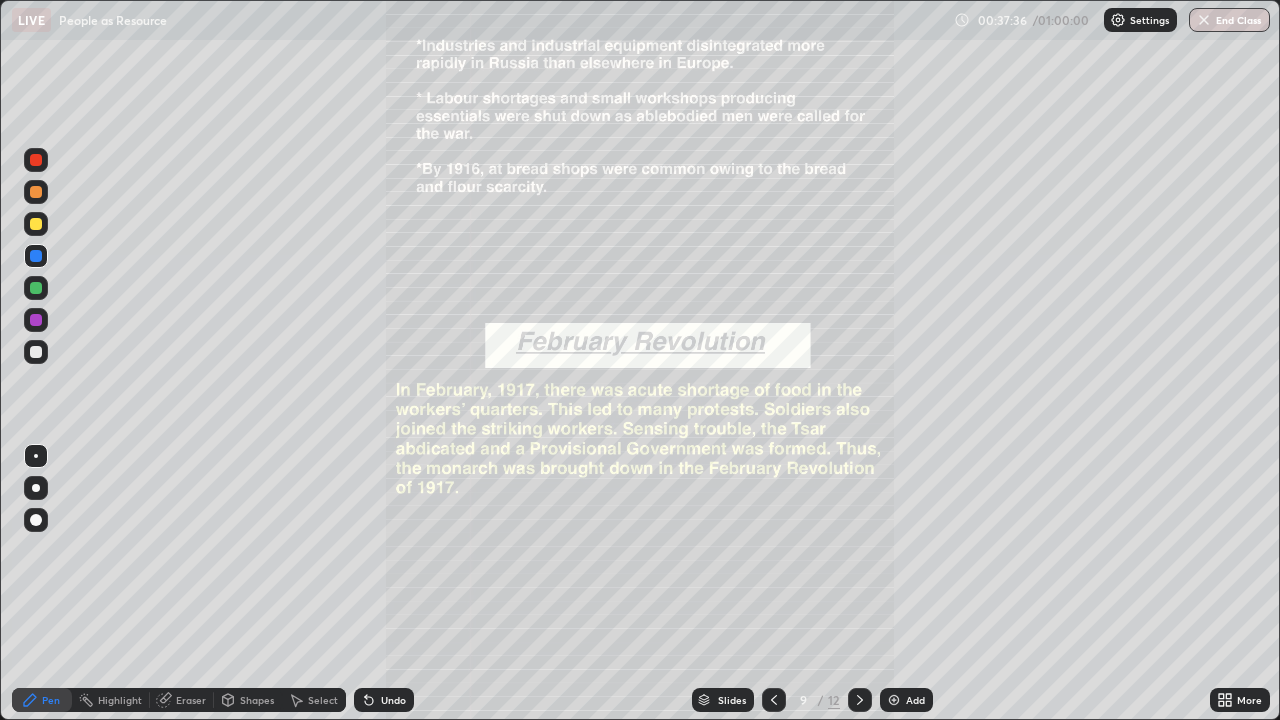 click on "More" at bounding box center [1240, 700] 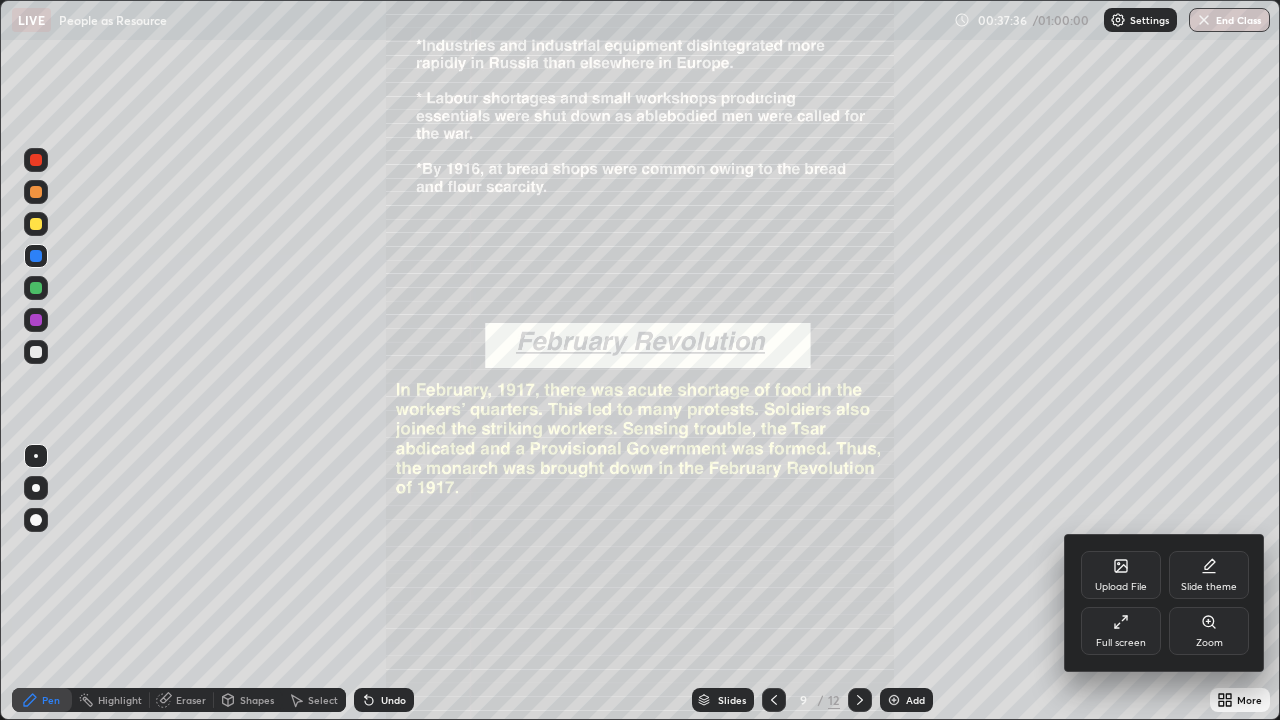 click on "Zoom" at bounding box center (1209, 643) 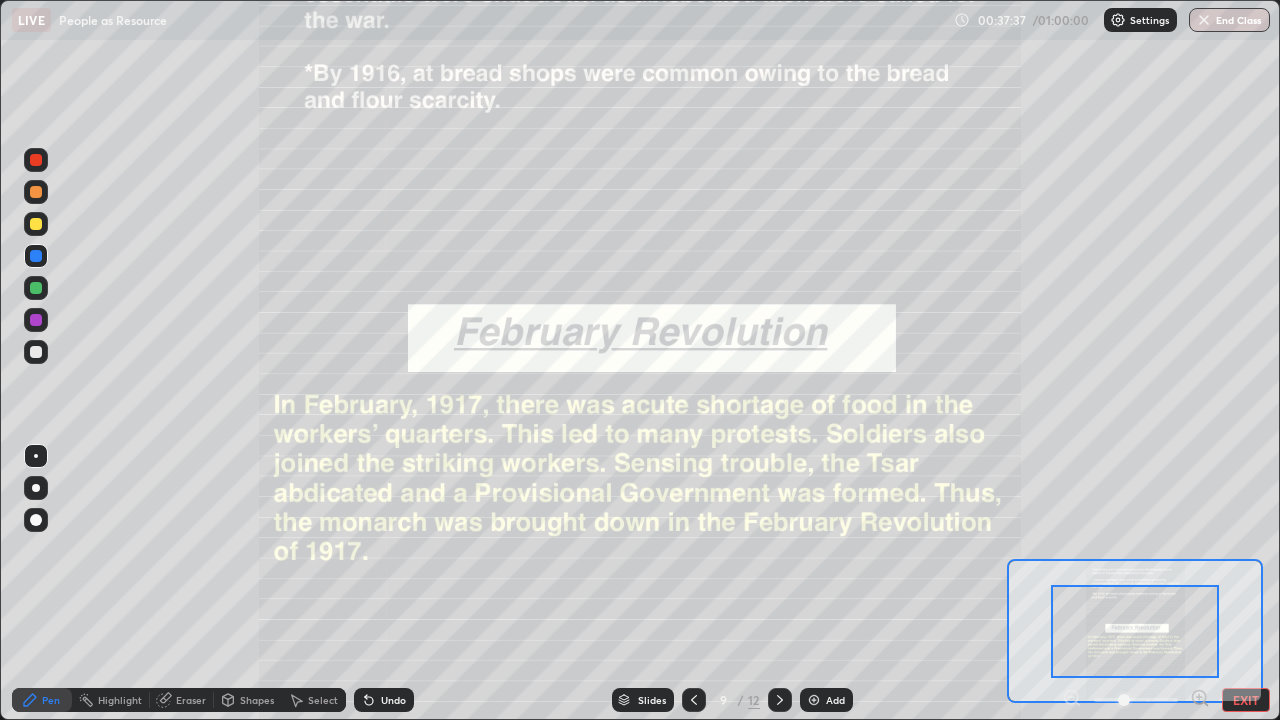 click 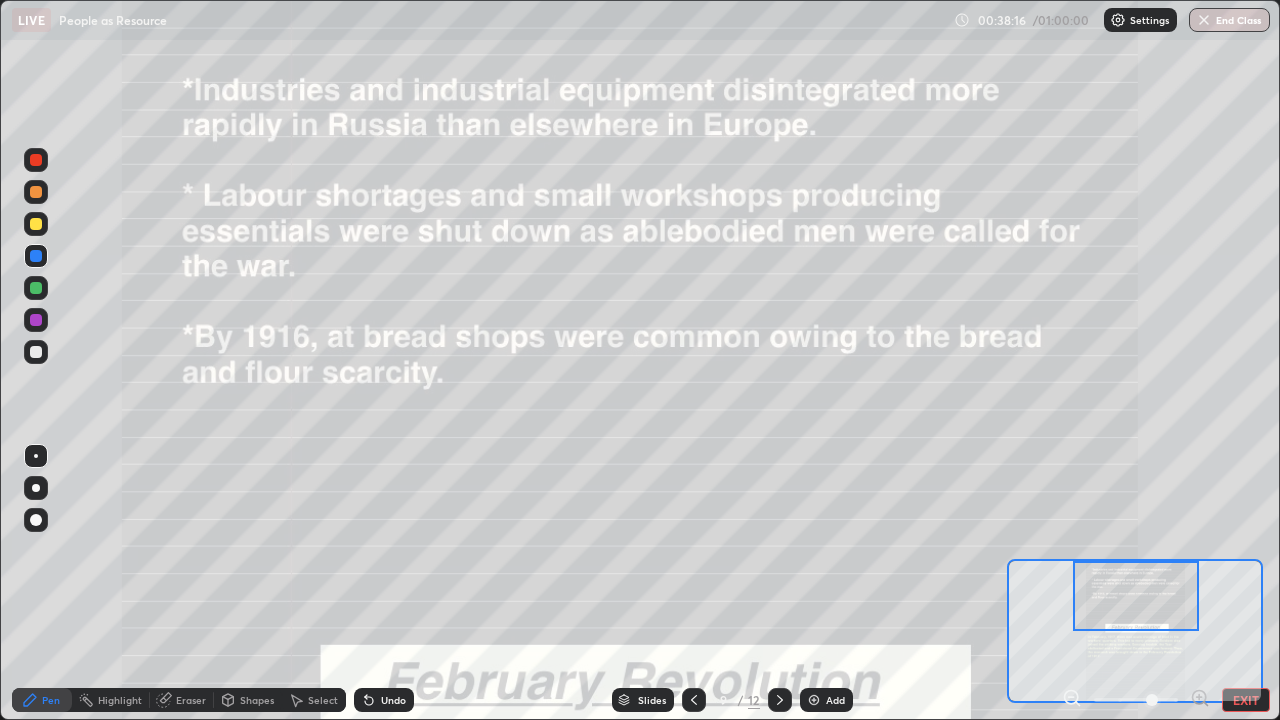 click 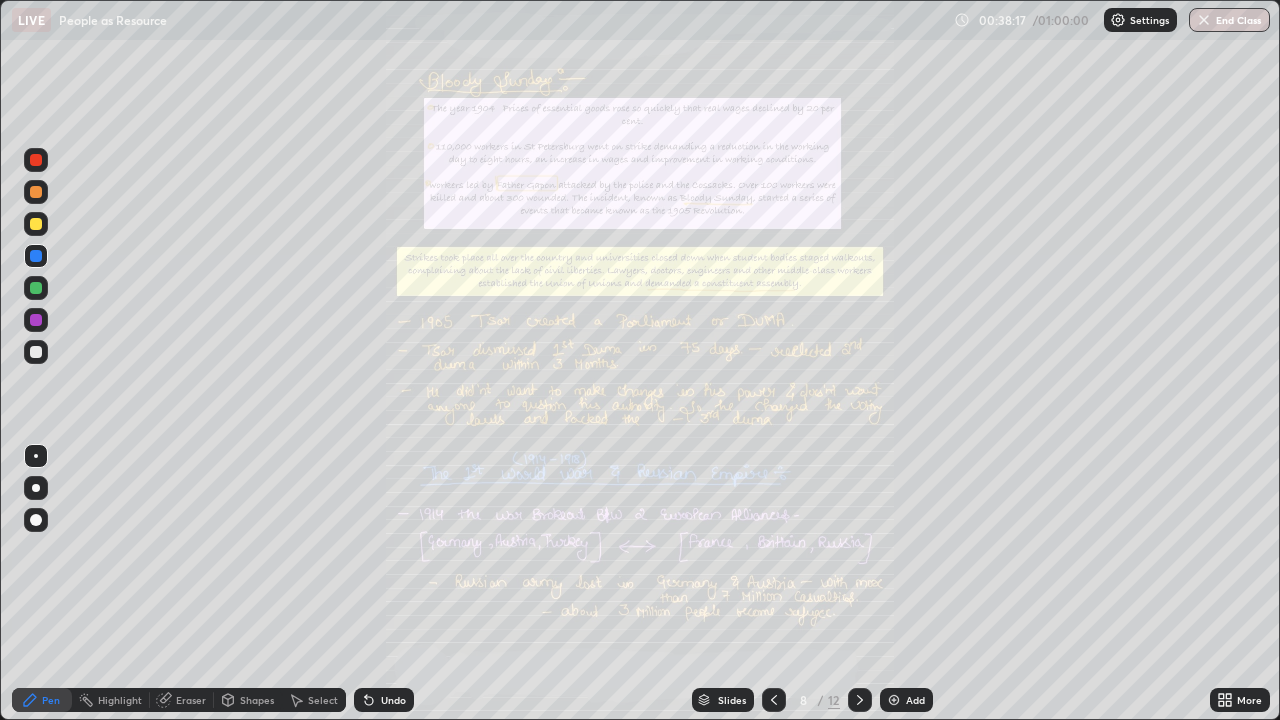 click on "More" at bounding box center [1249, 700] 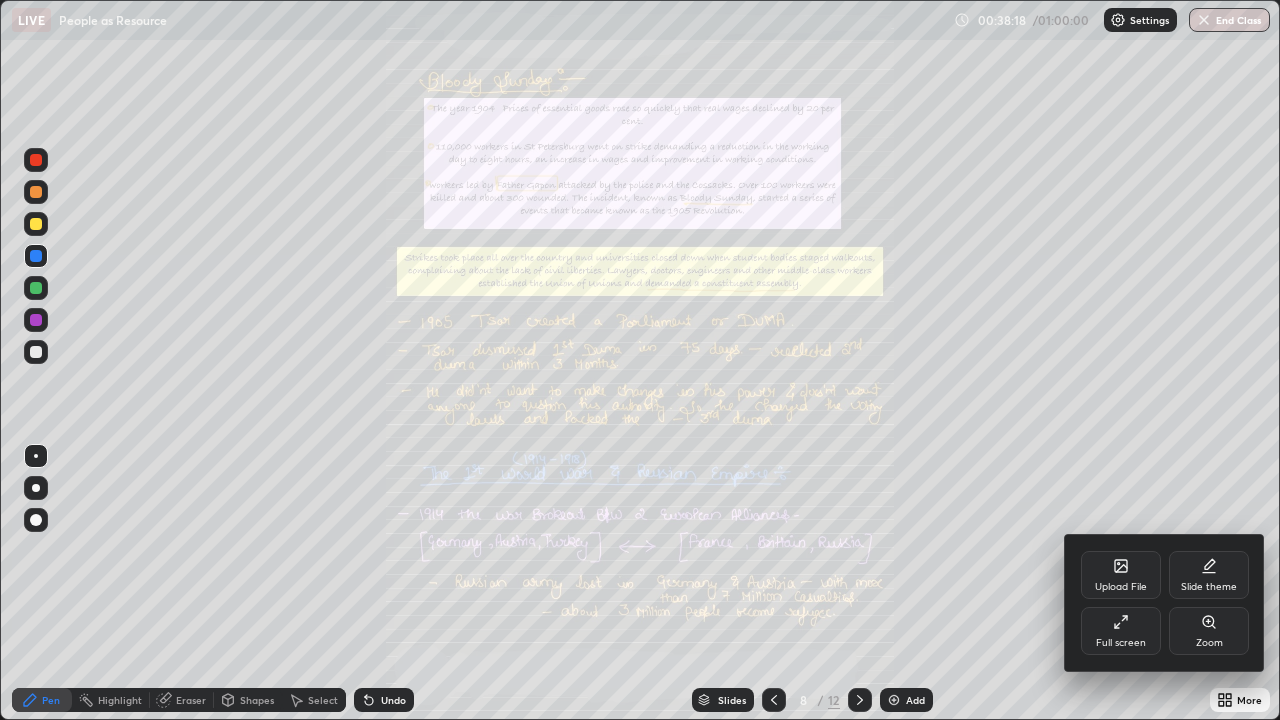 click on "Zoom" at bounding box center [1209, 631] 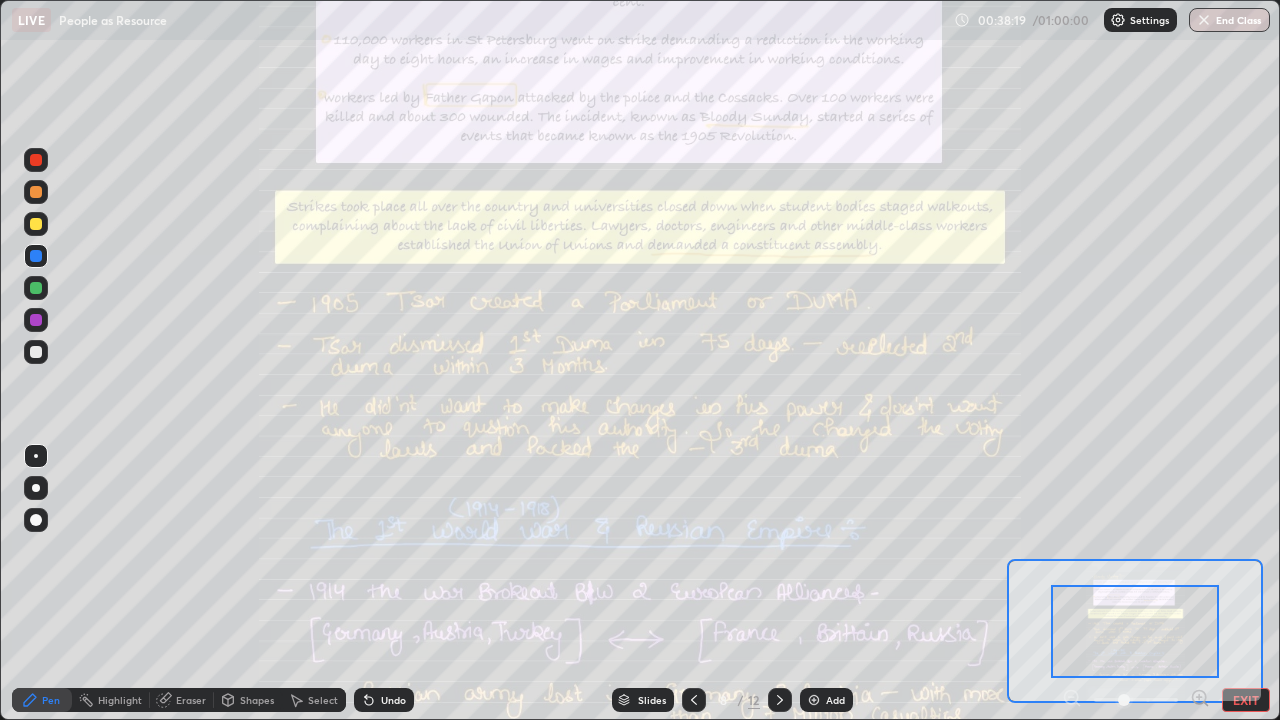 click 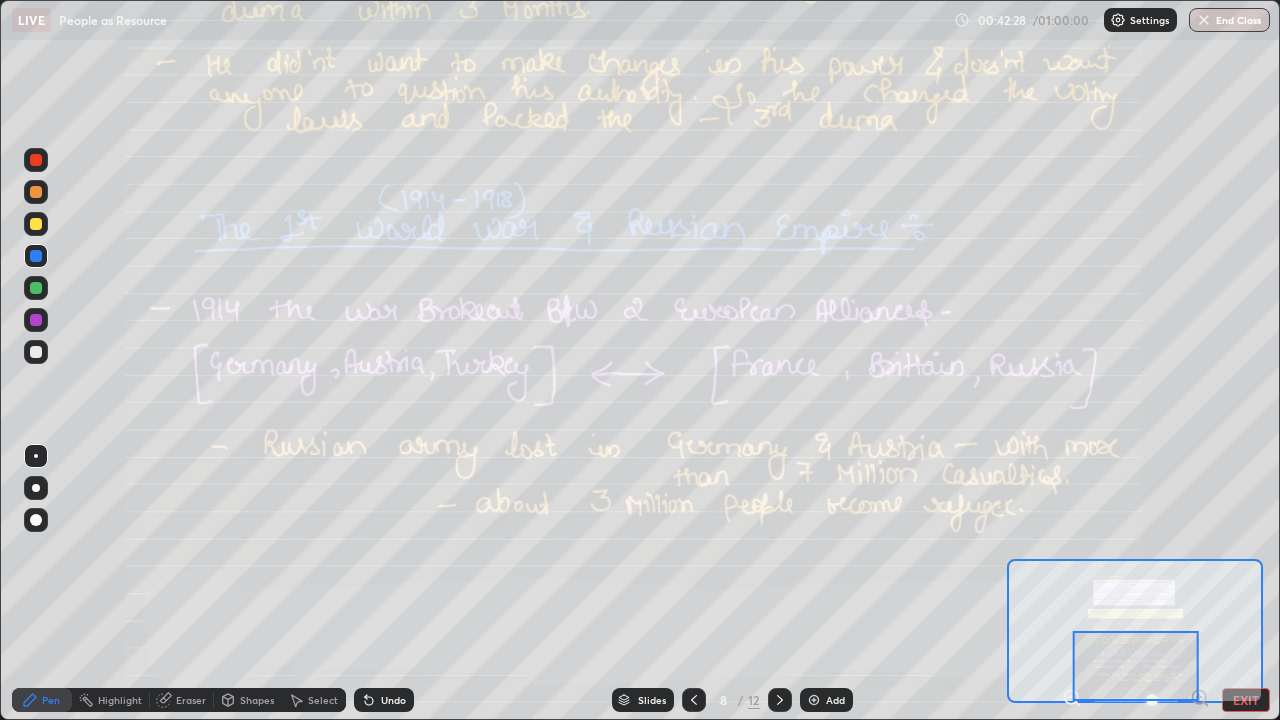 click 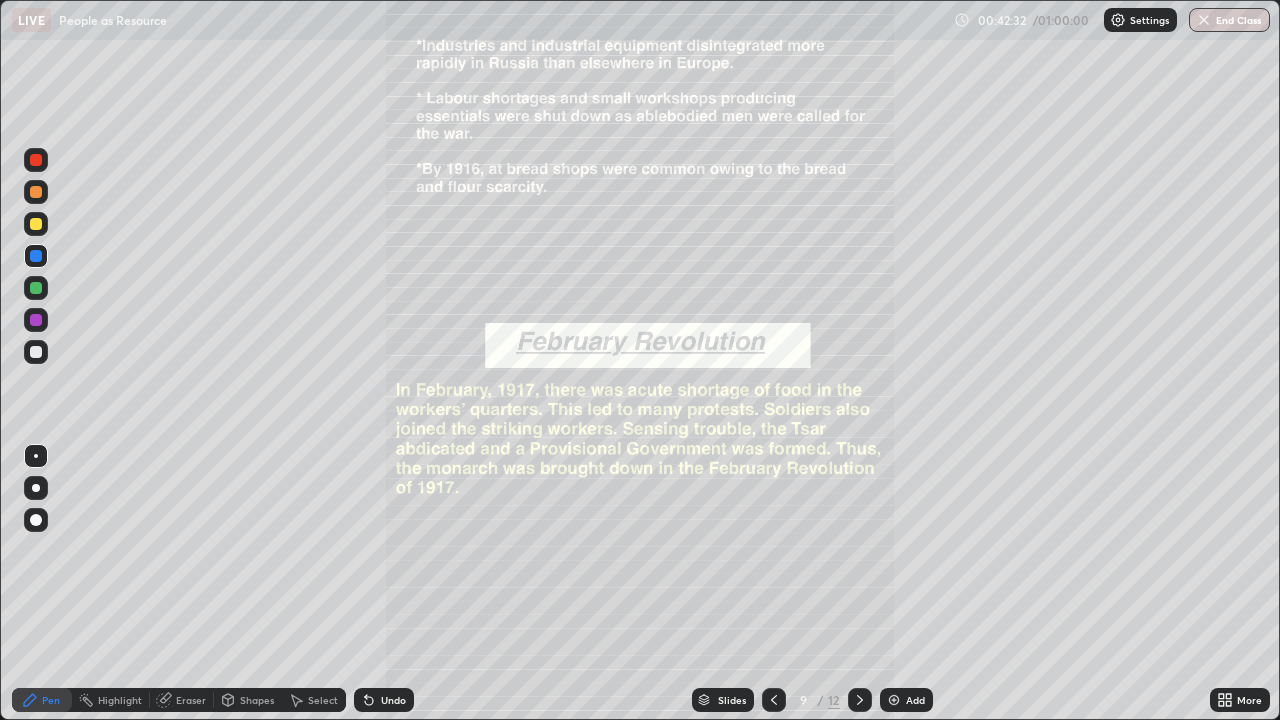 click on "More" at bounding box center [1249, 700] 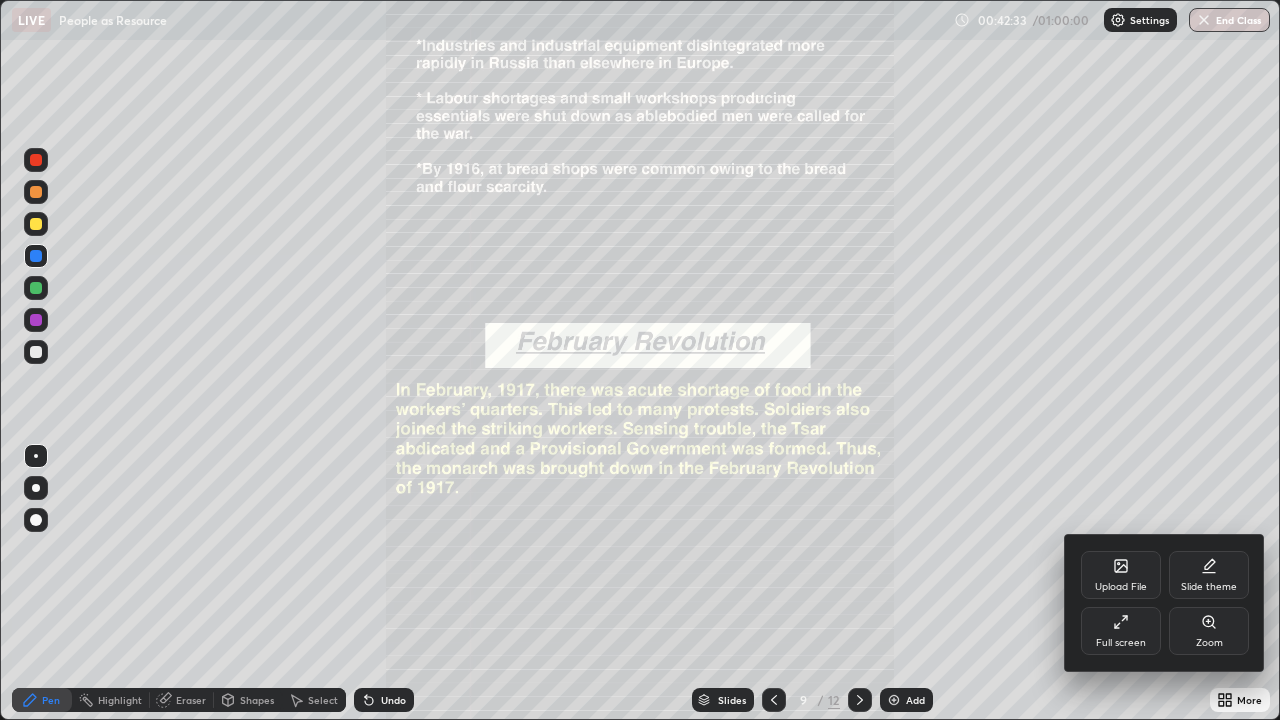 click on "Zoom" at bounding box center (1209, 643) 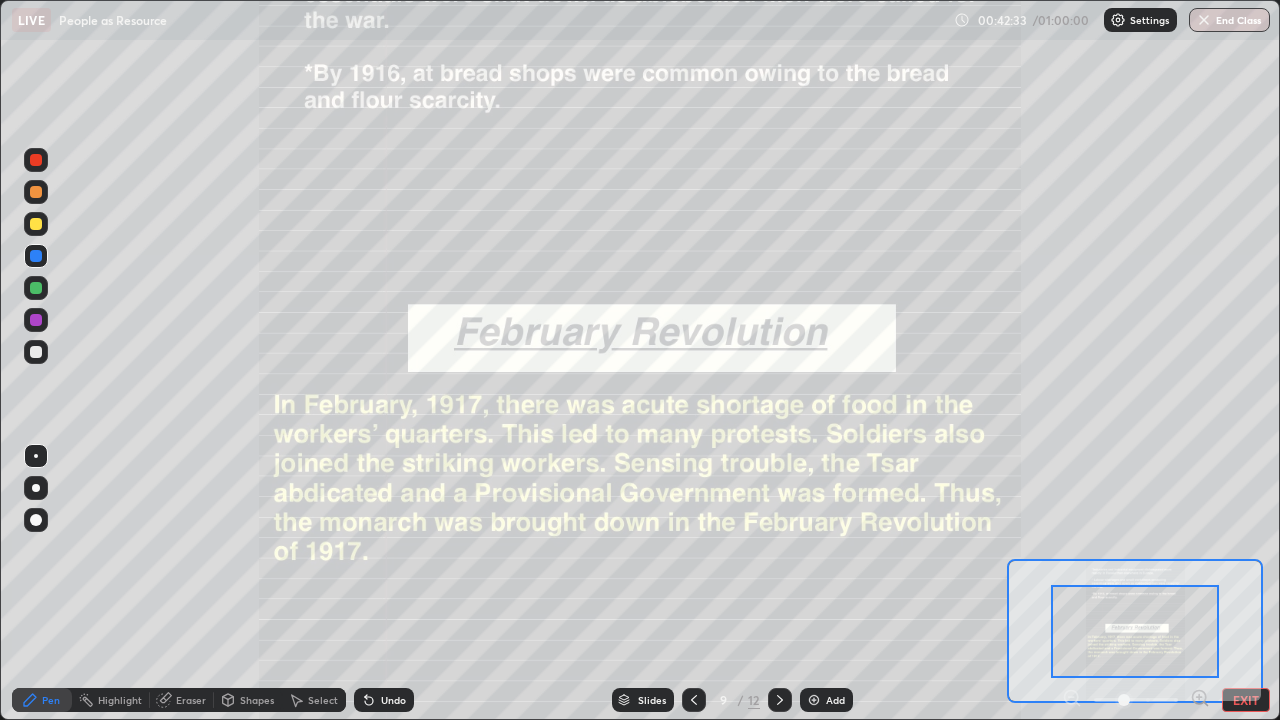 click 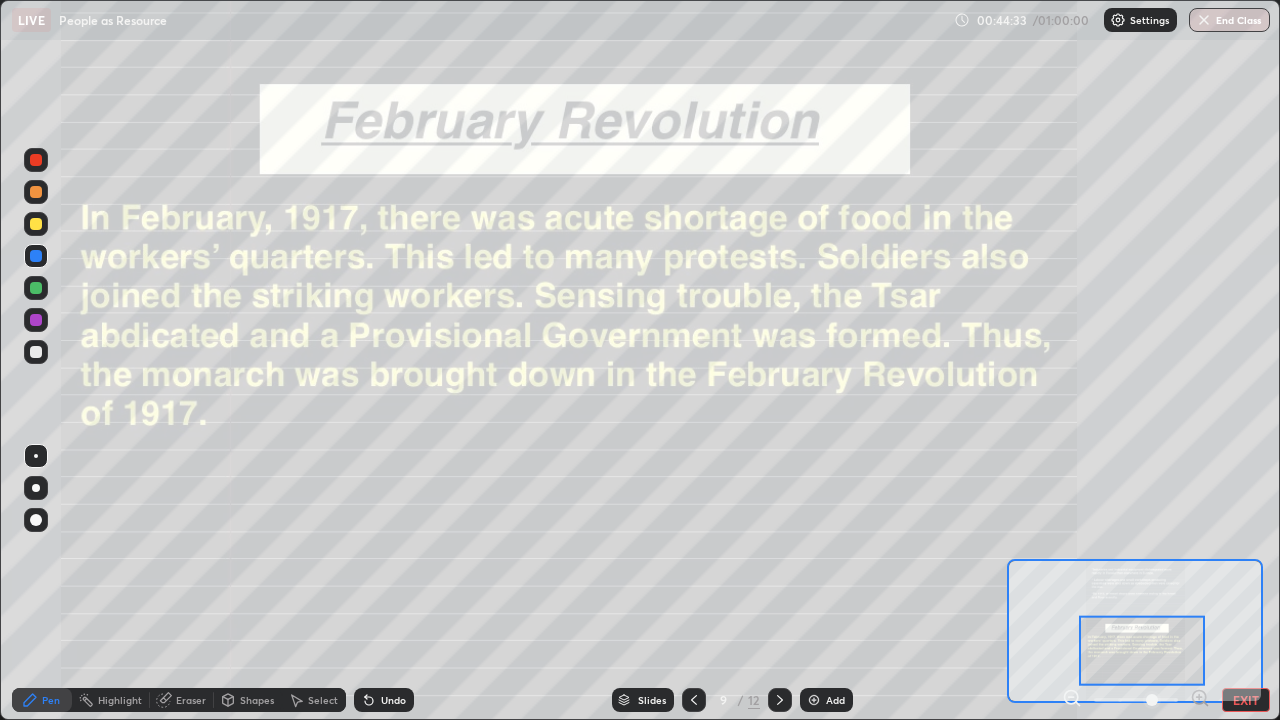 click 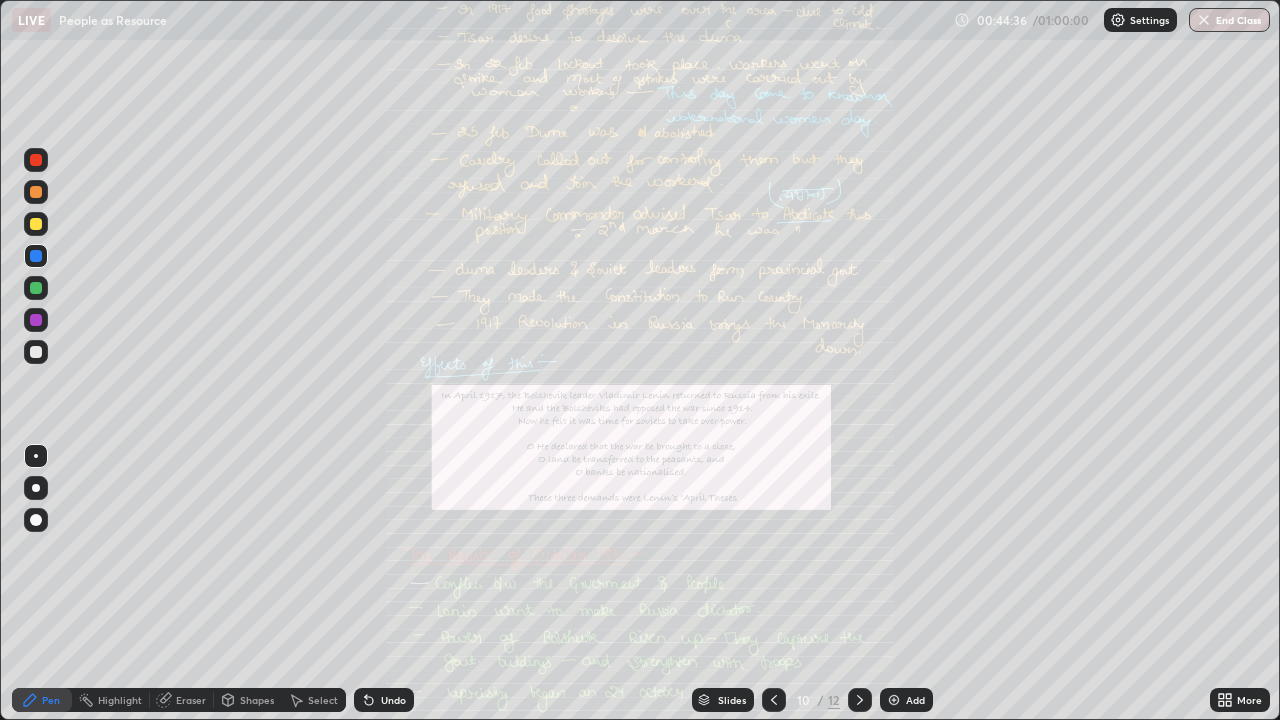click 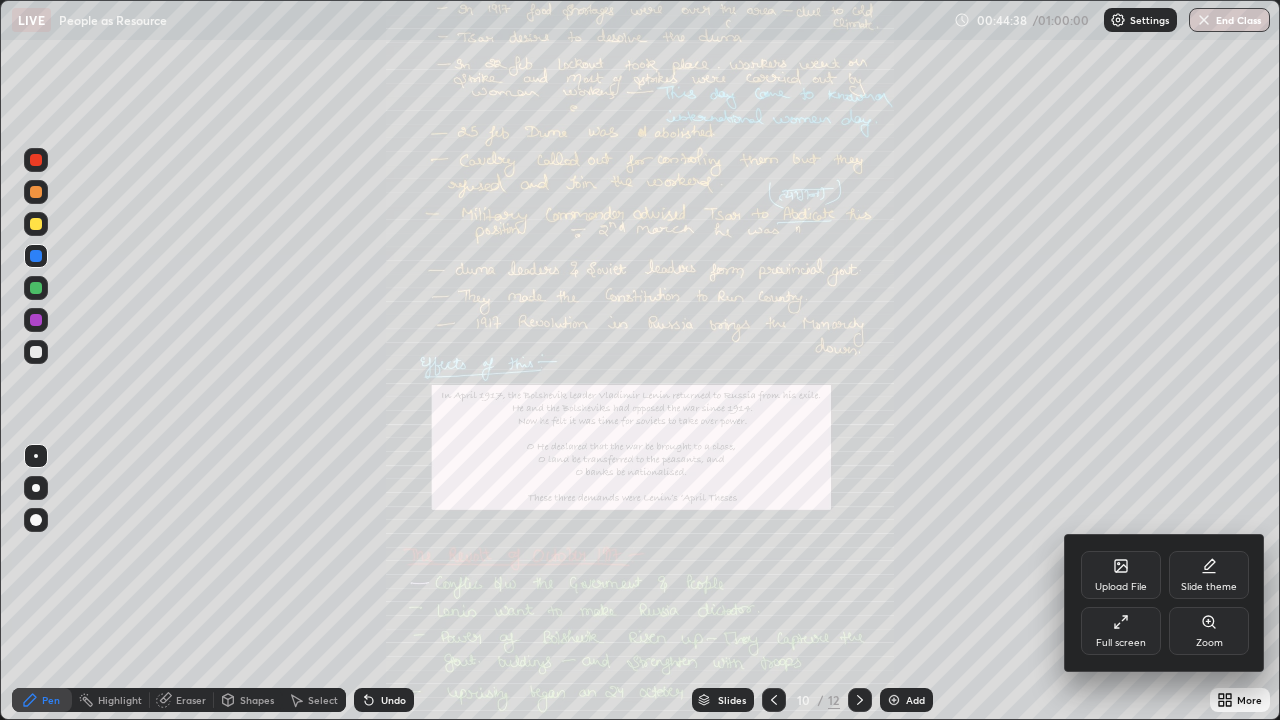 click on "Zoom" at bounding box center [1209, 631] 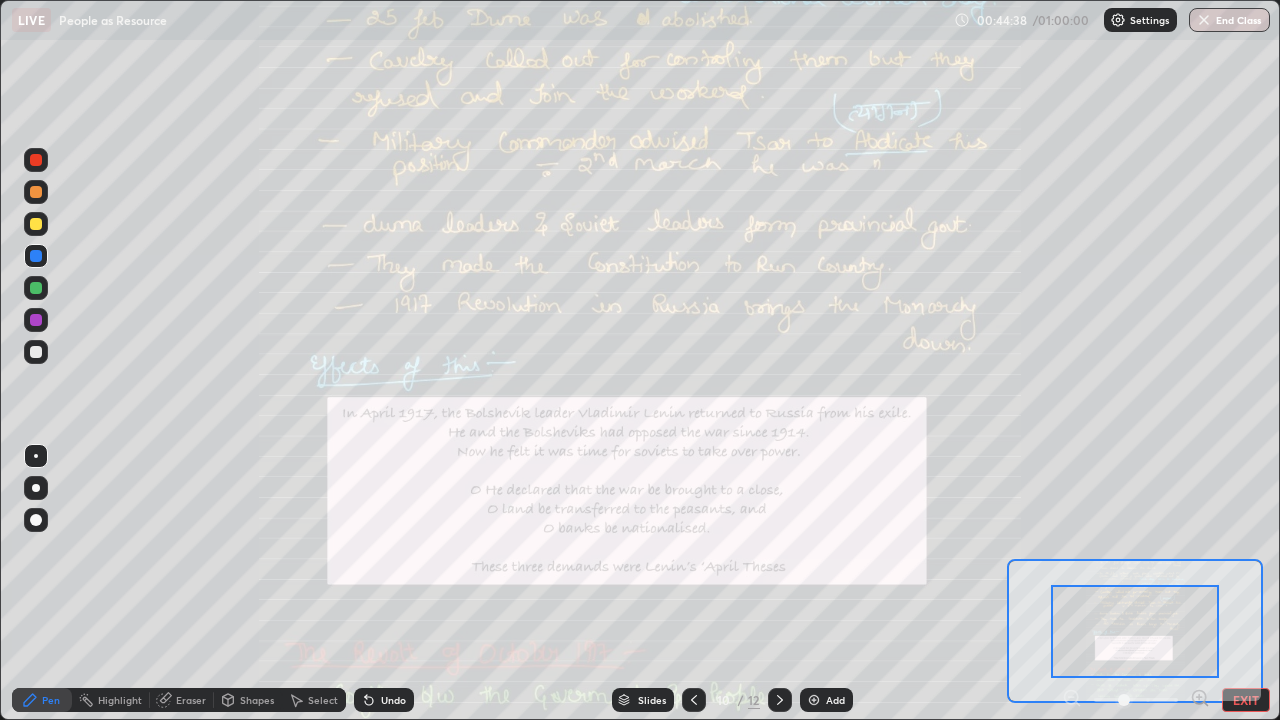 click 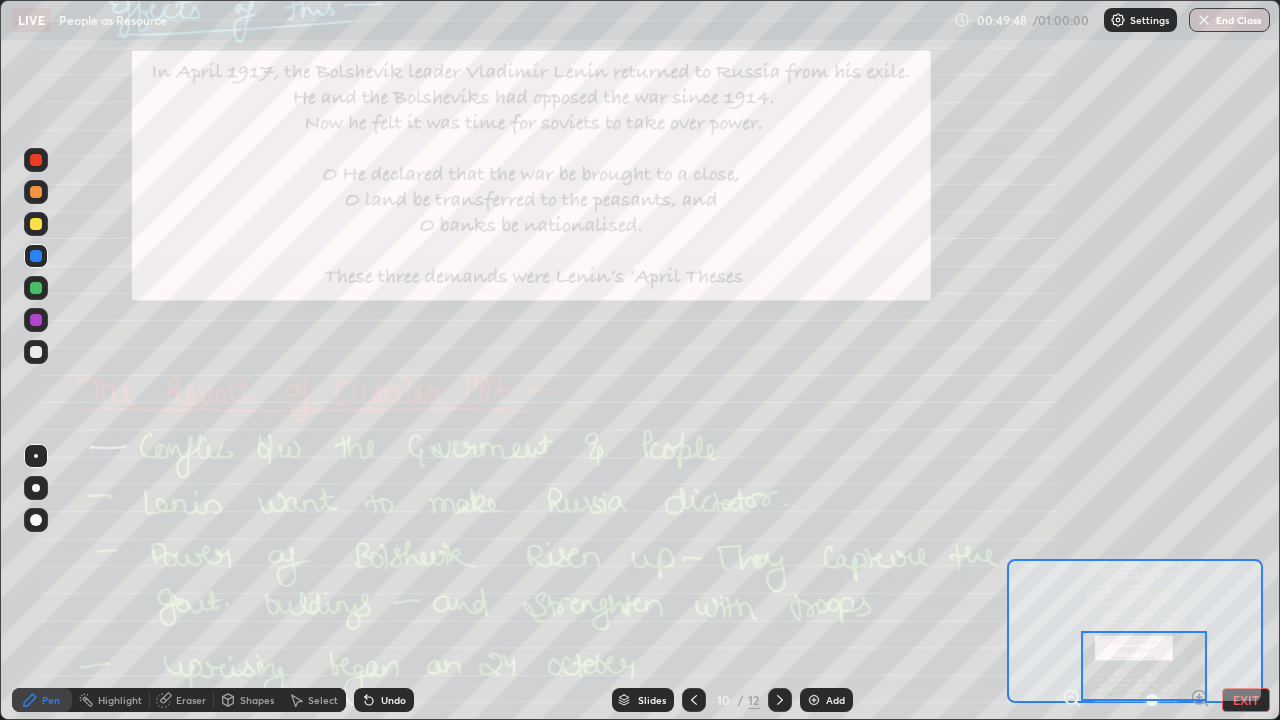 click 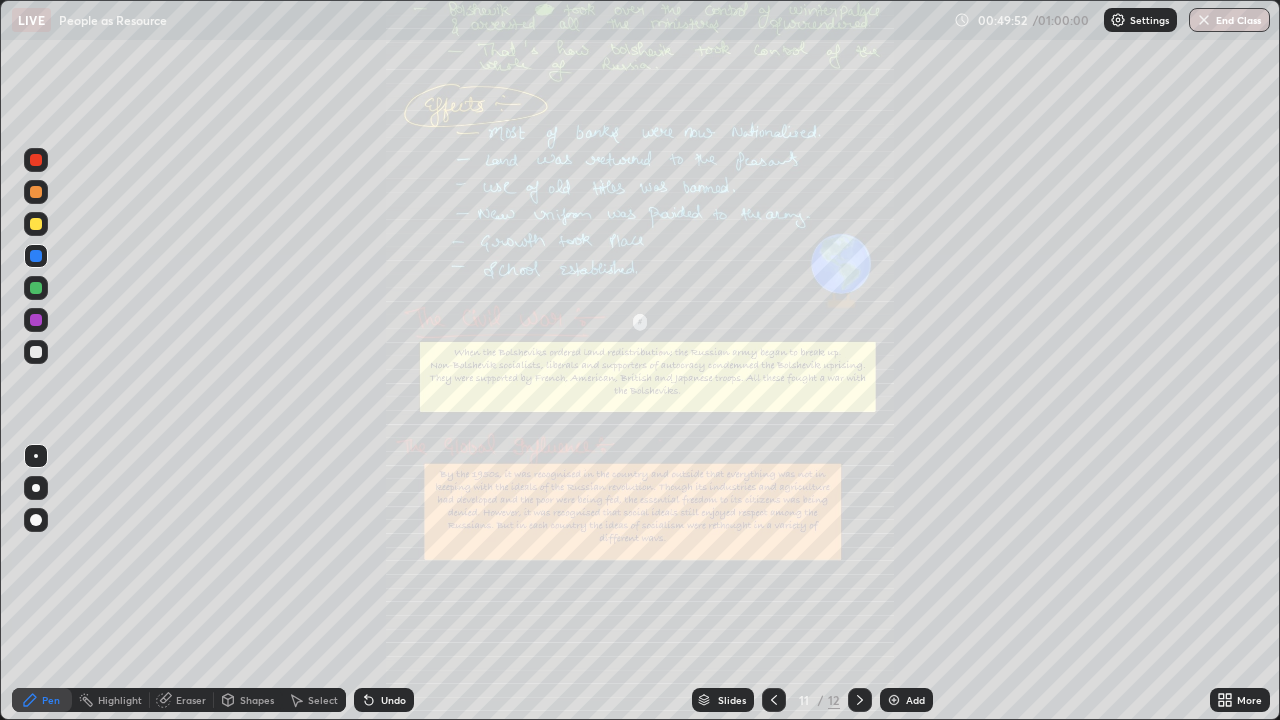 click 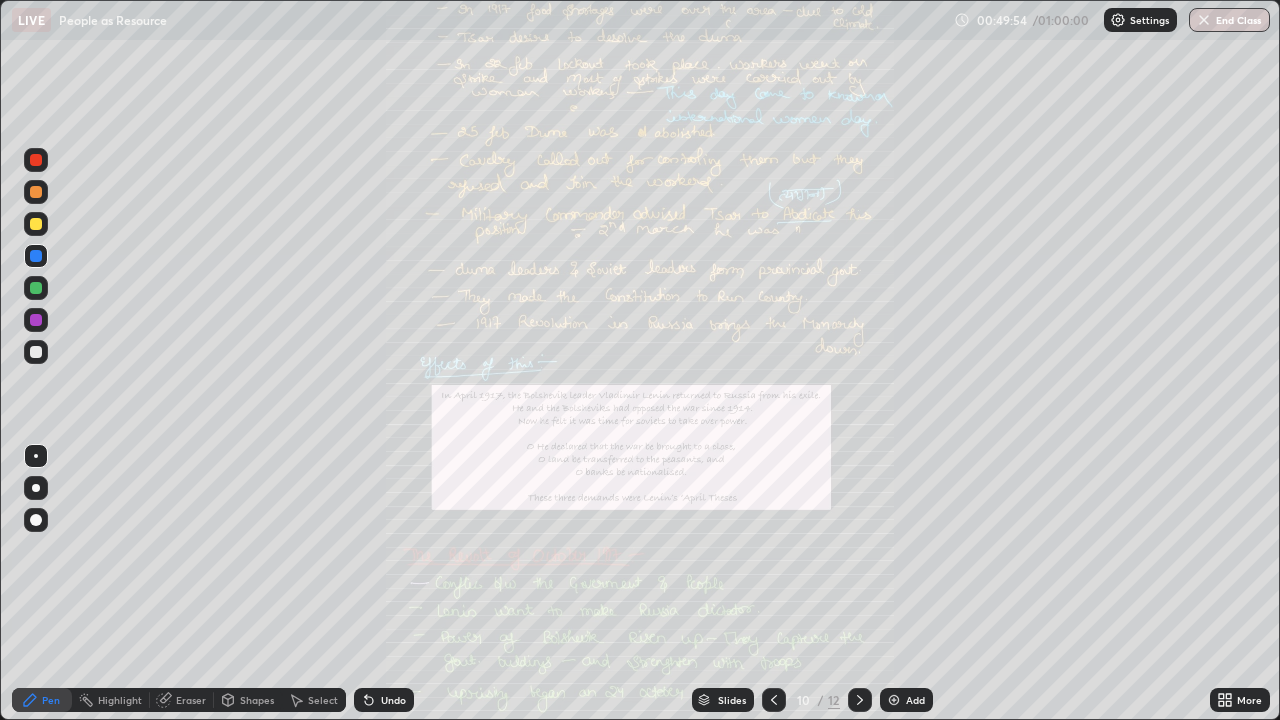 click on "More" at bounding box center (1240, 700) 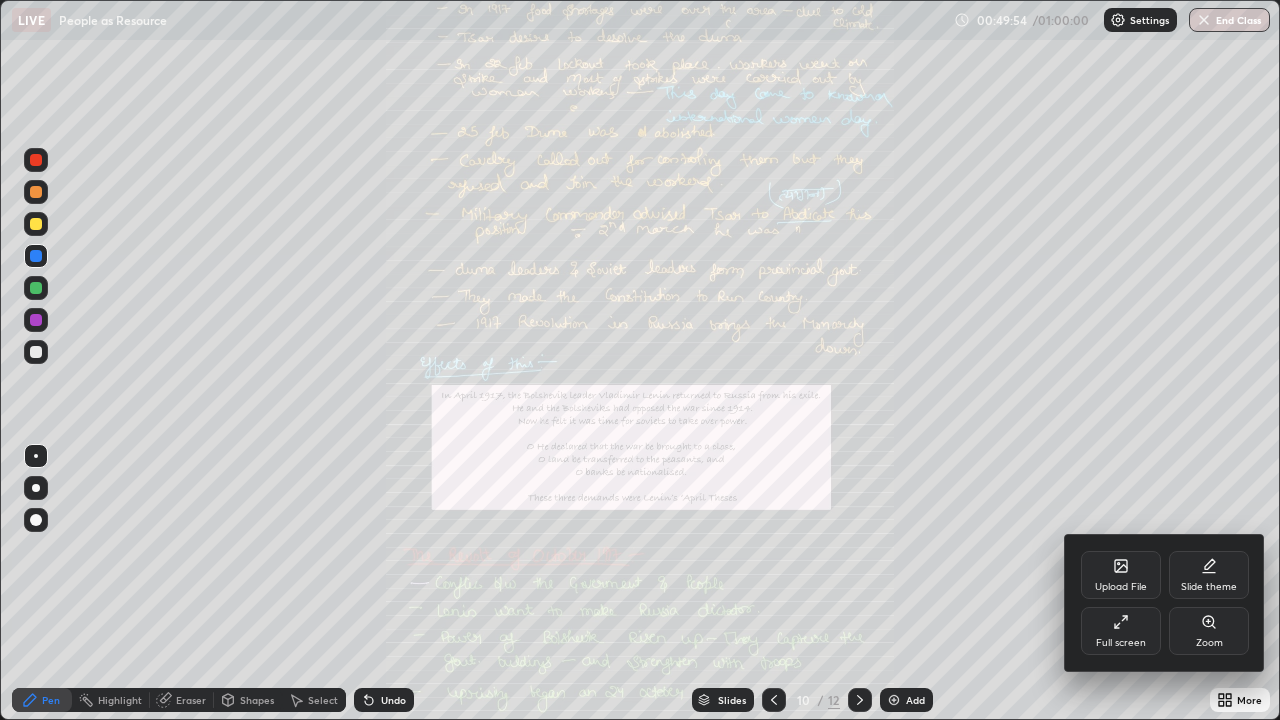 click on "Zoom" at bounding box center (1209, 631) 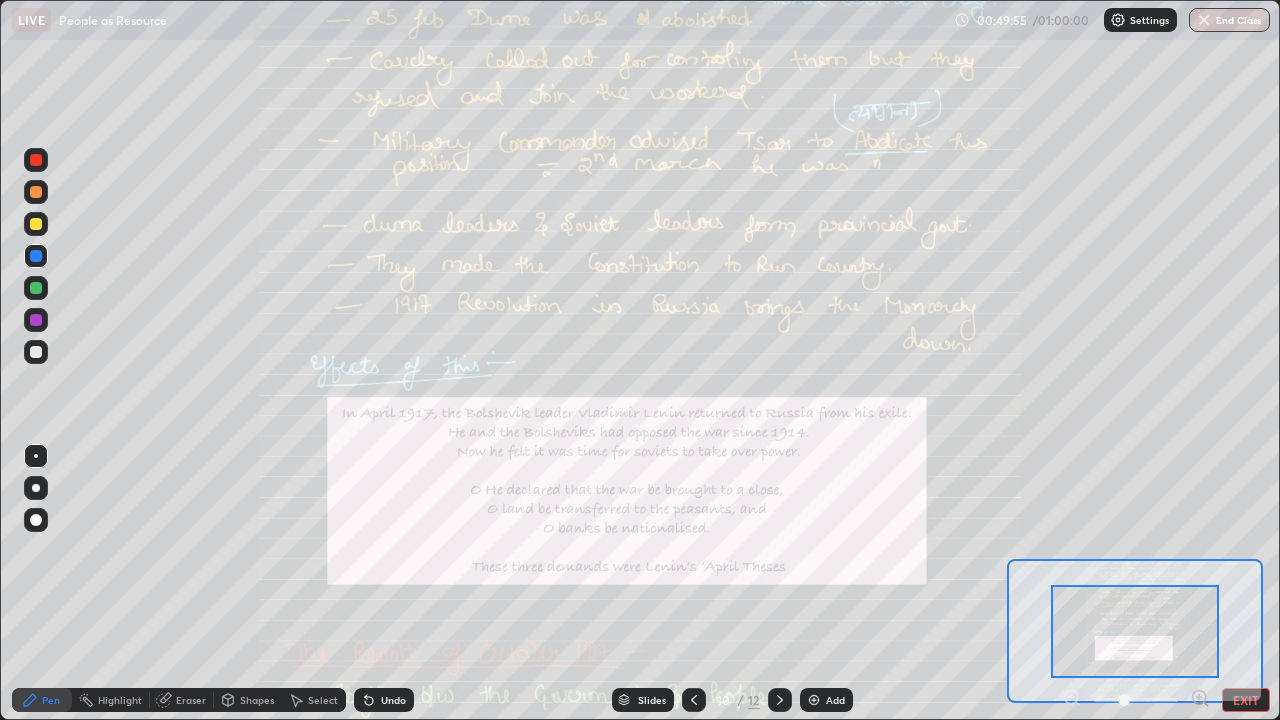 click 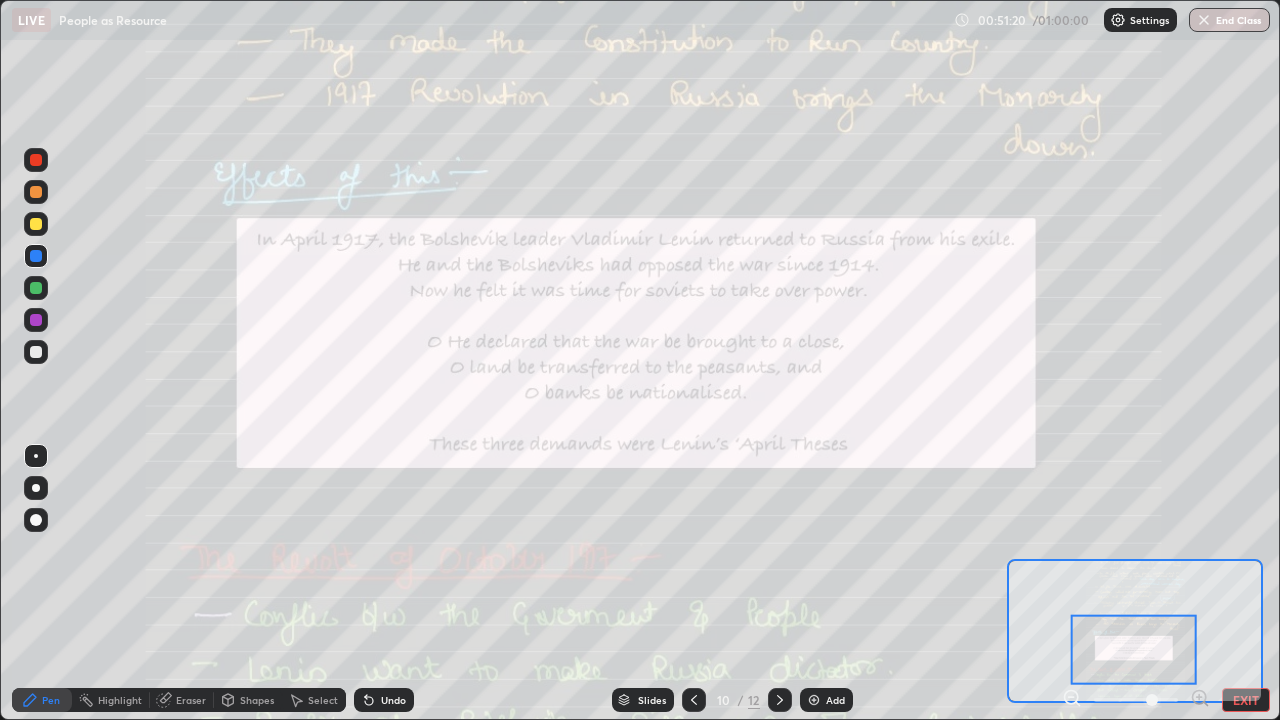 click 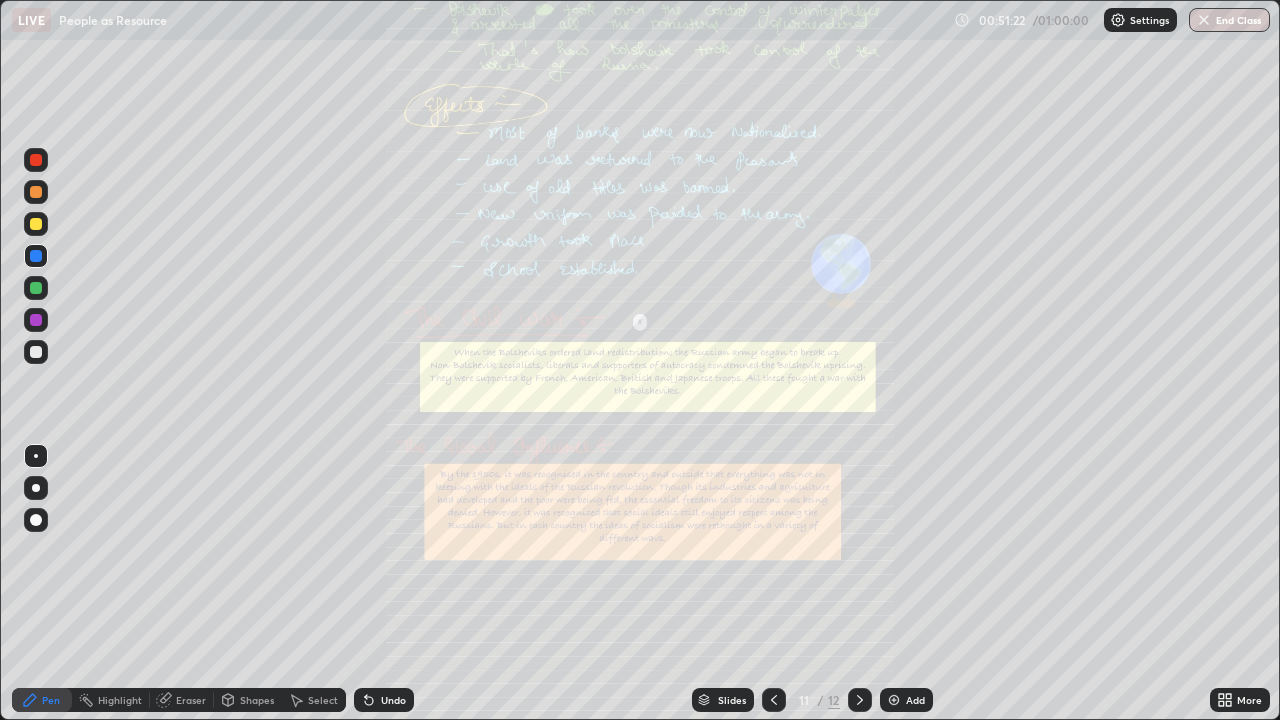 click 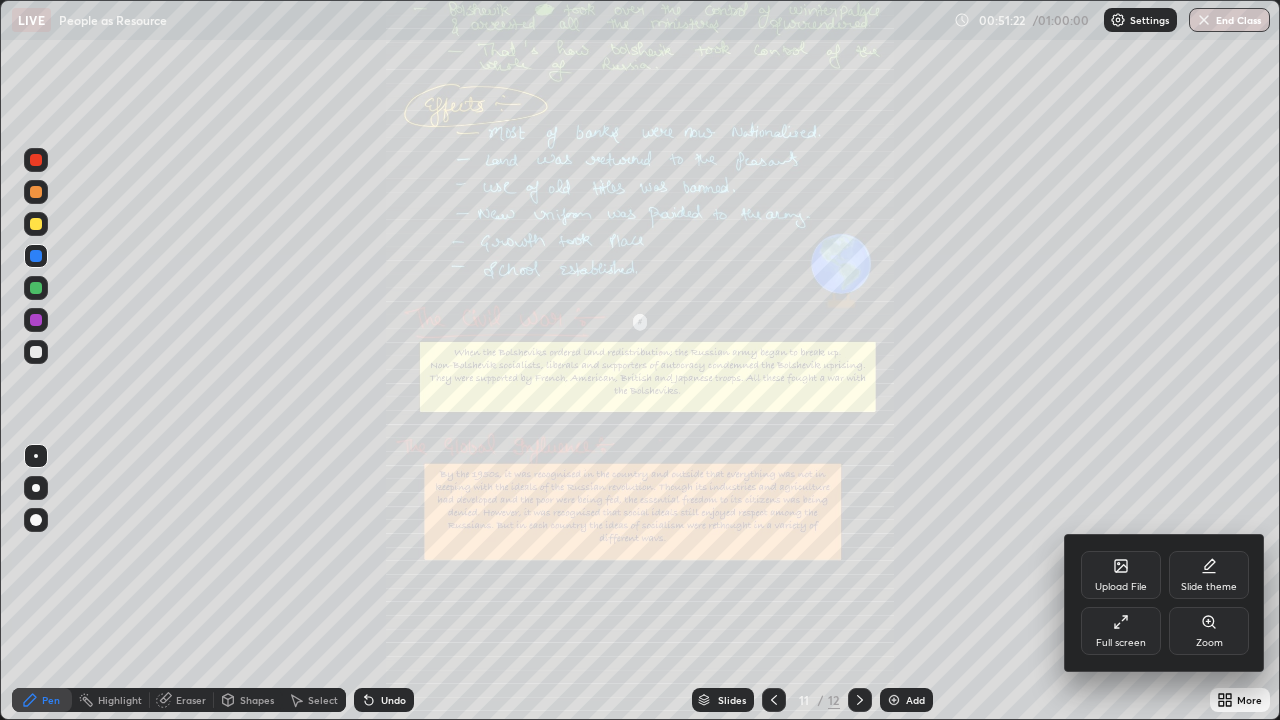 click on "Zoom" at bounding box center (1209, 631) 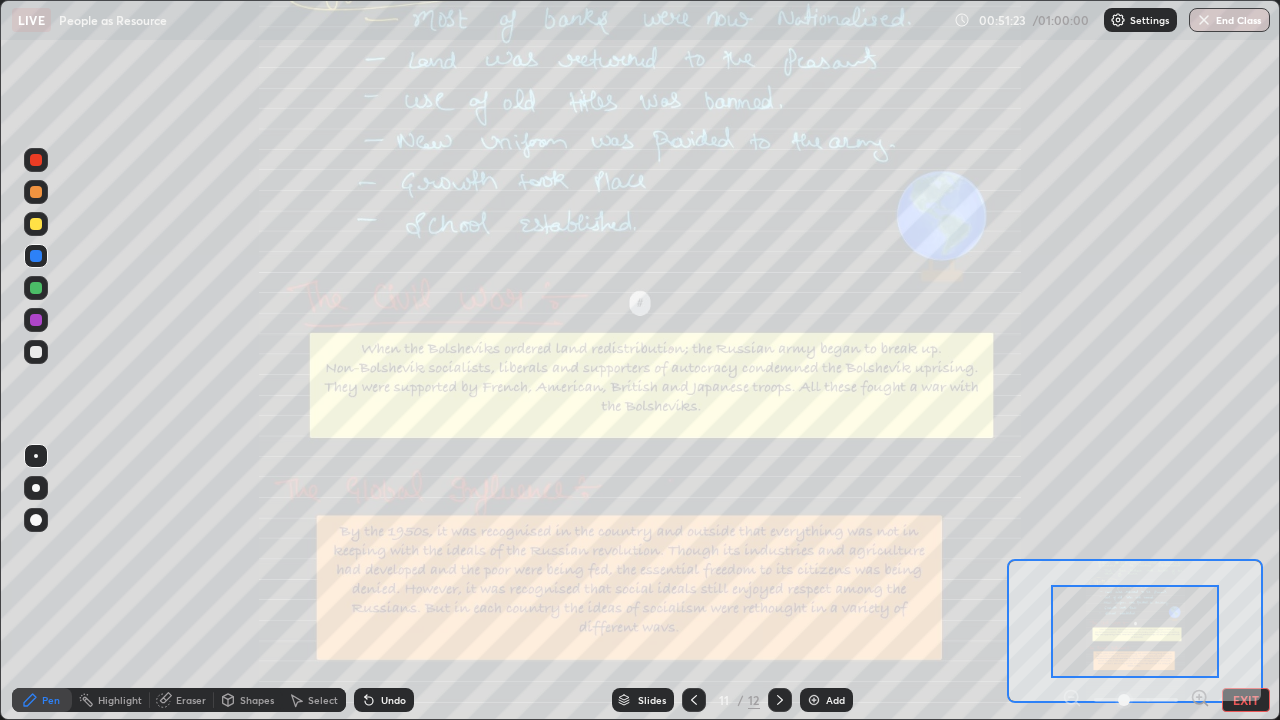 click 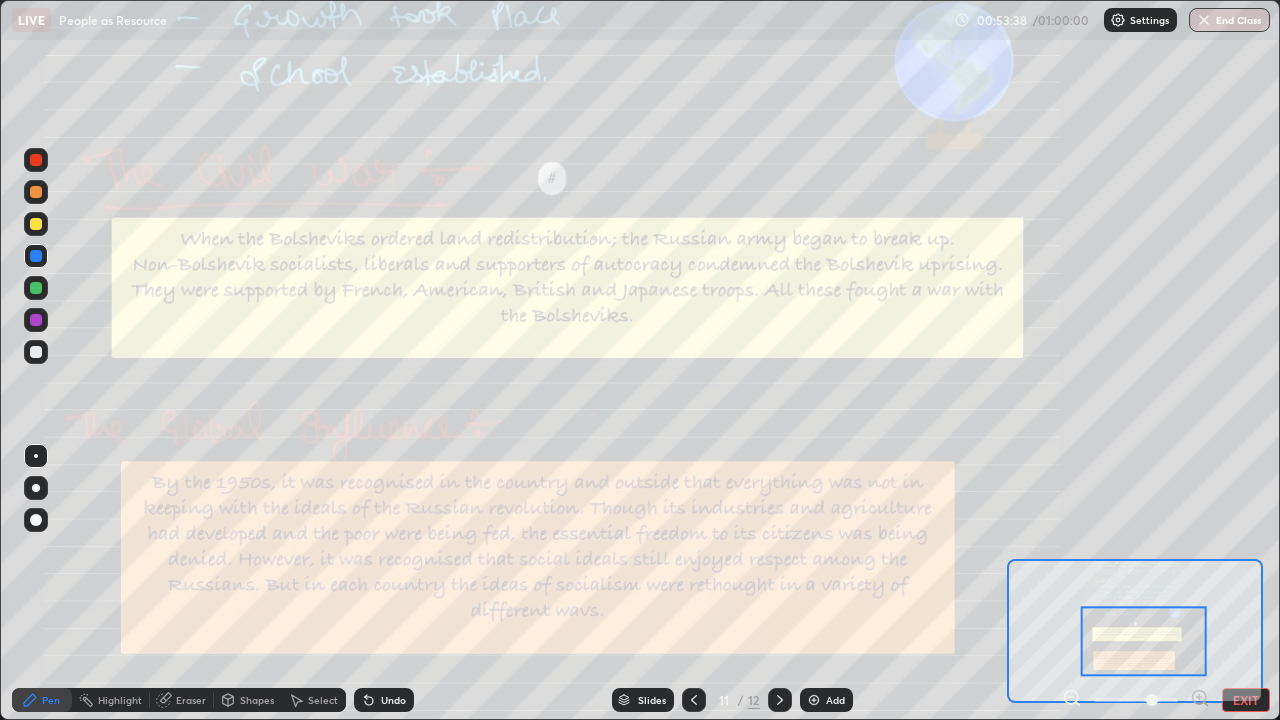 click on "End Class" at bounding box center (1229, 20) 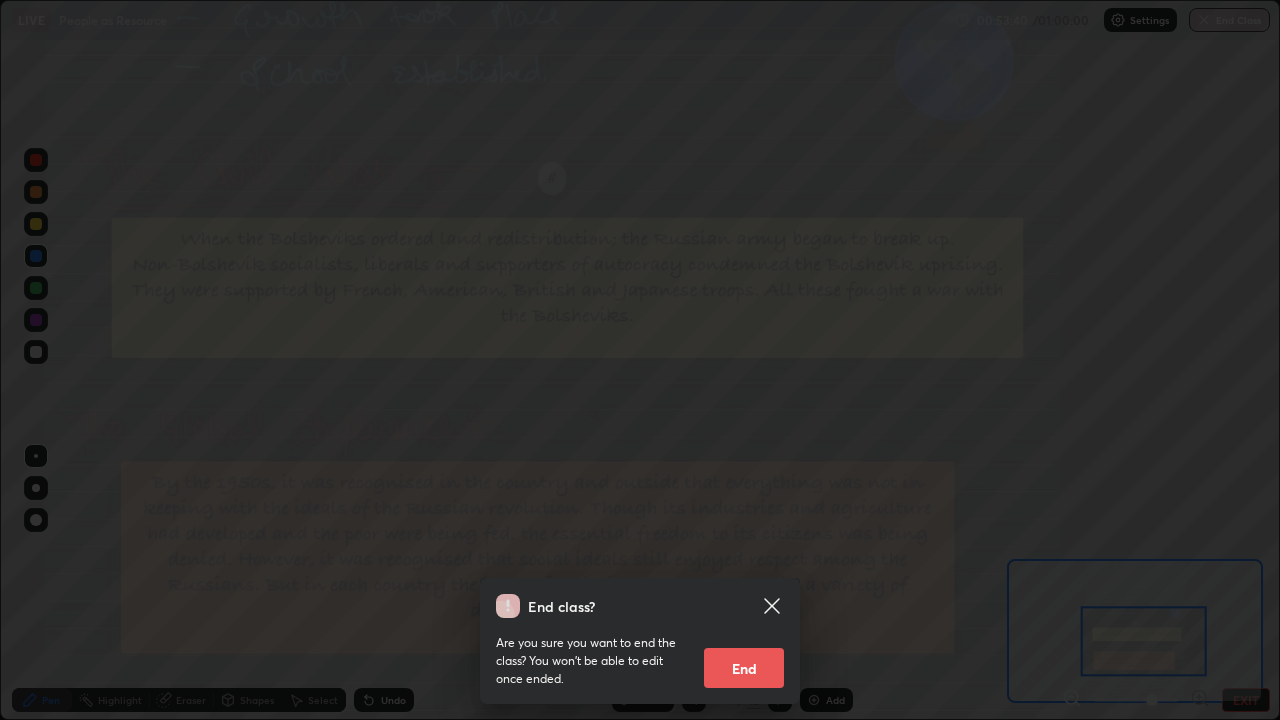 click on "End" at bounding box center [744, 668] 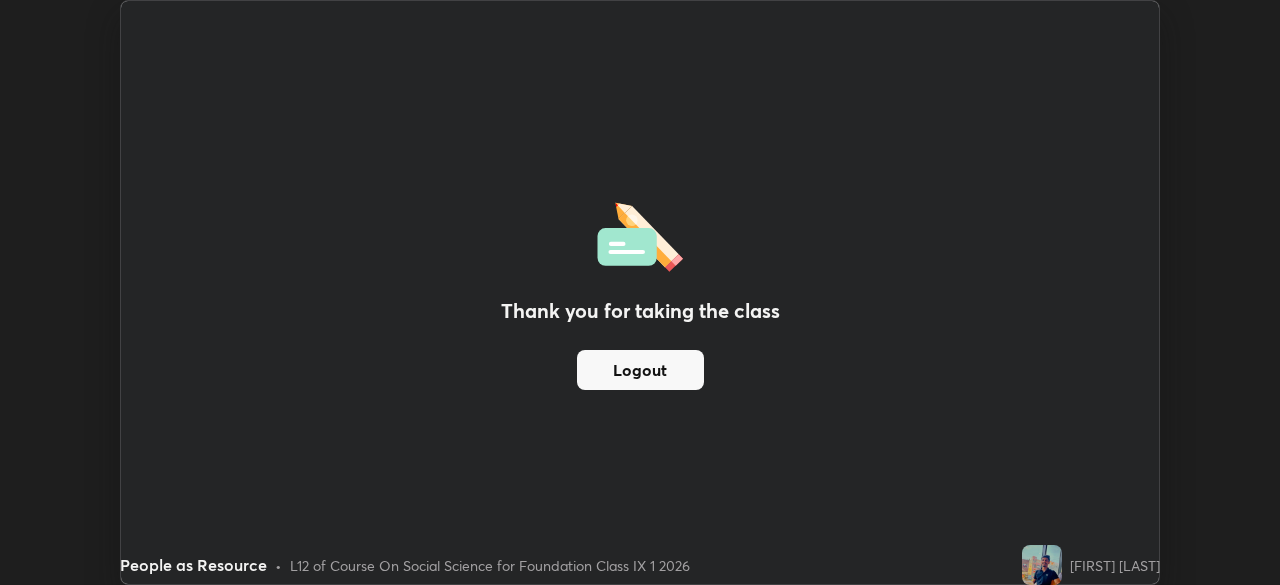 scroll, scrollTop: 585, scrollLeft: 1280, axis: both 